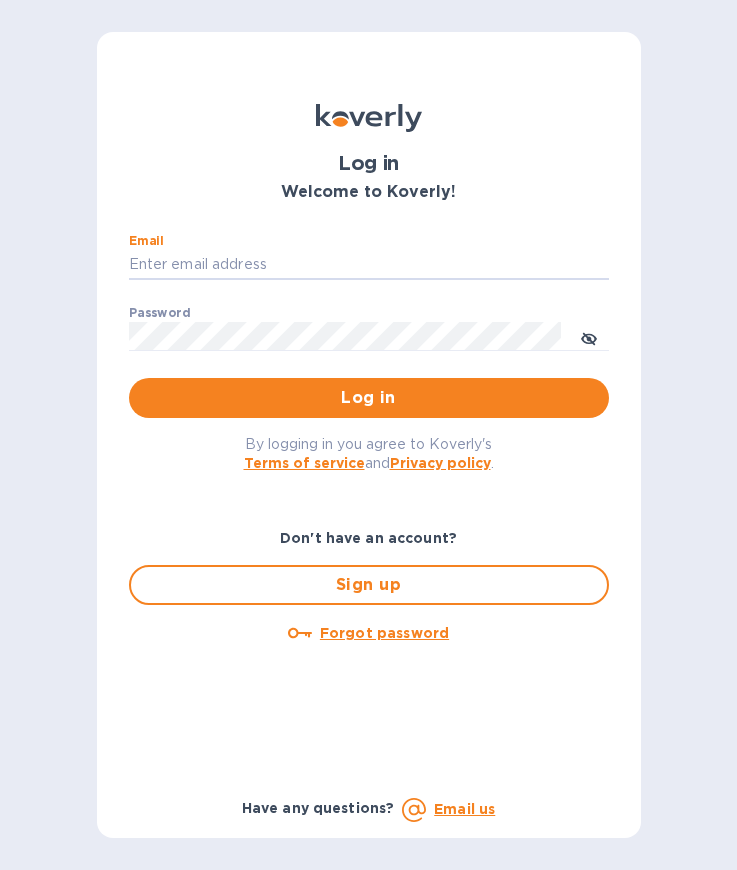 scroll, scrollTop: 0, scrollLeft: 0, axis: both 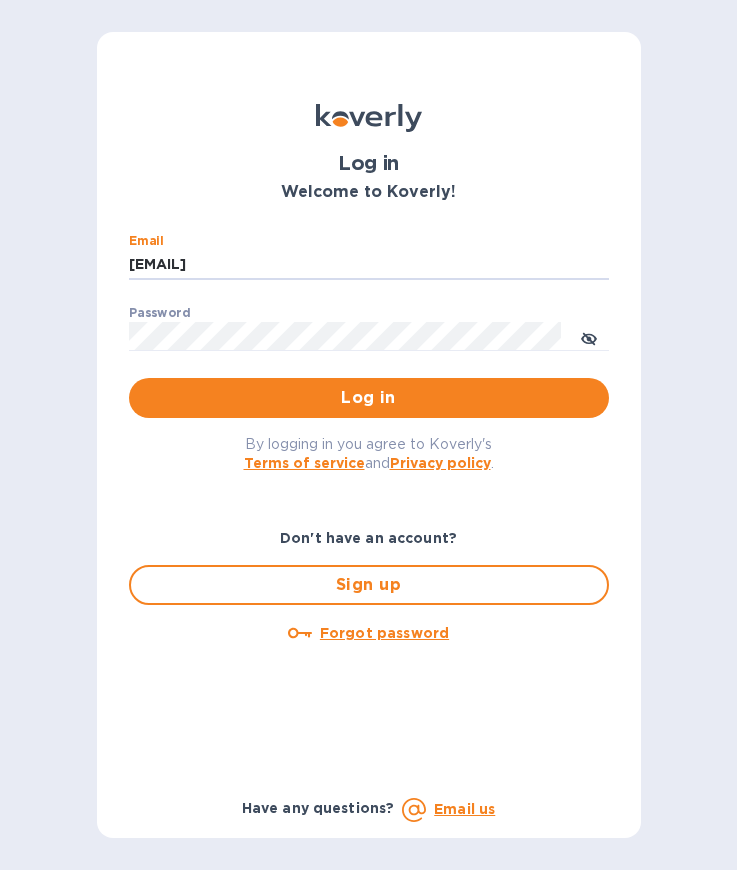 click on "Log in" at bounding box center (369, 398) 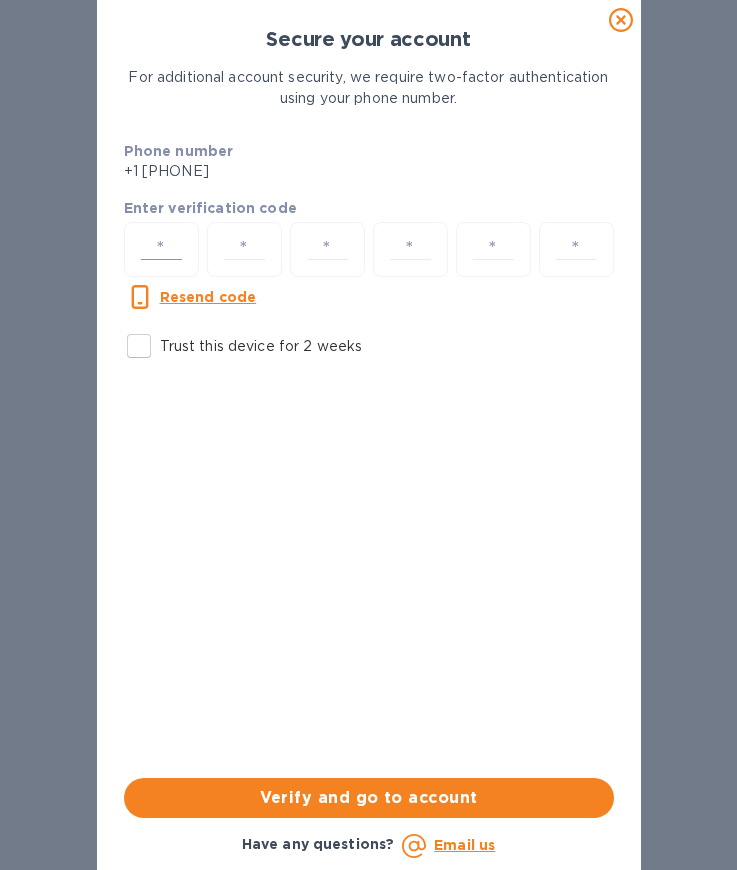 click at bounding box center [161, 249] 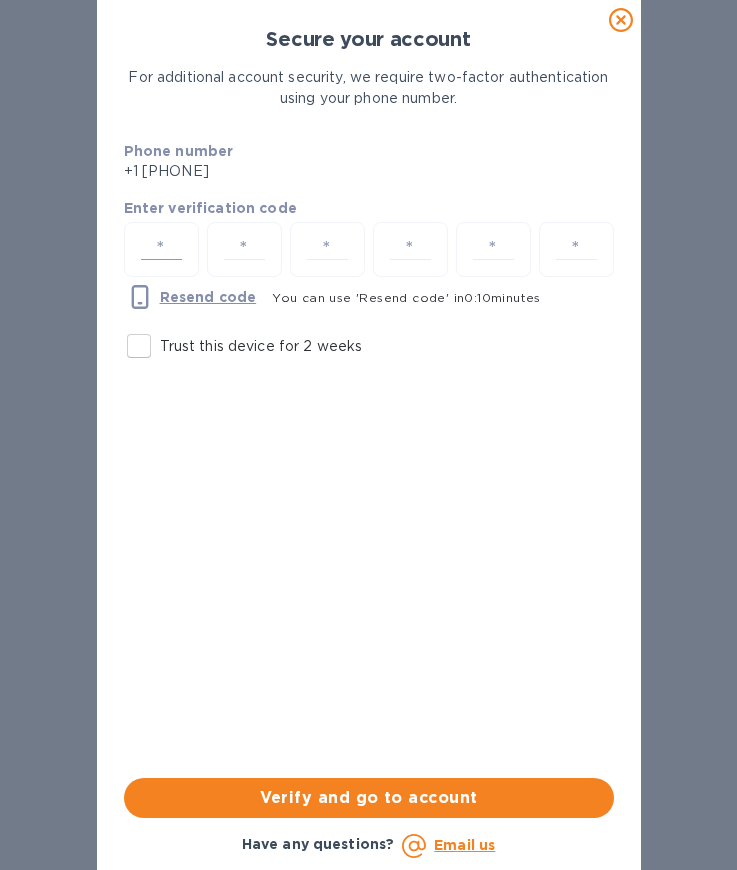 click at bounding box center (161, 249) 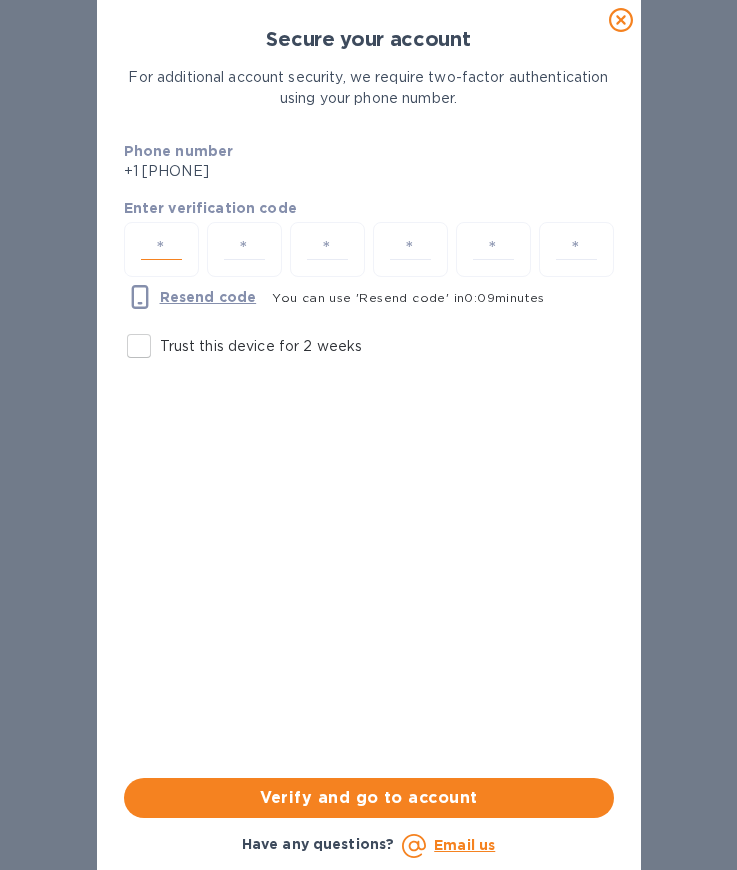 type on "8" 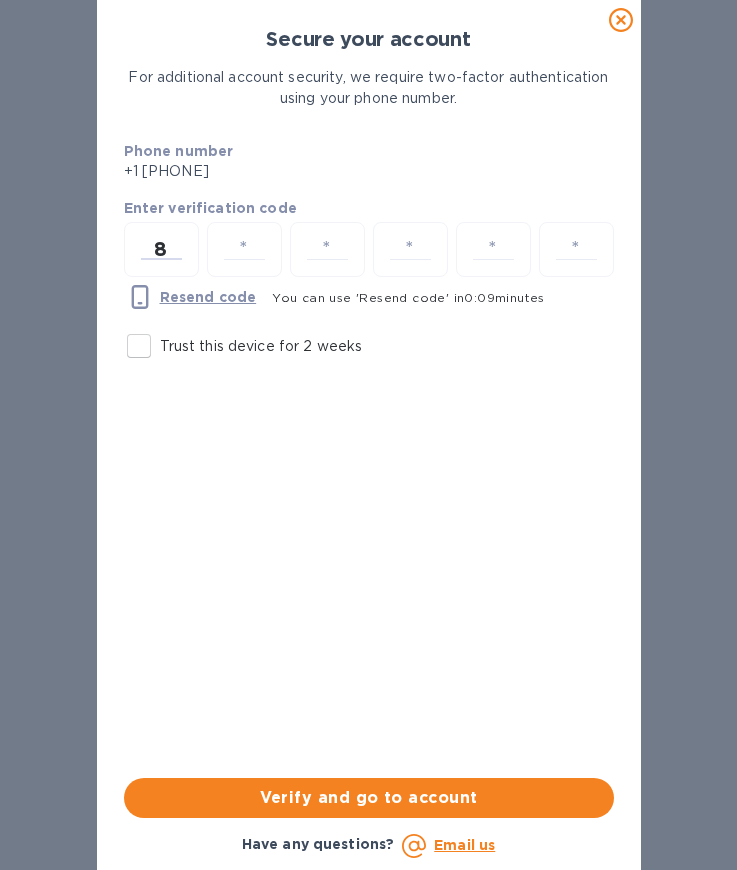 type on "0" 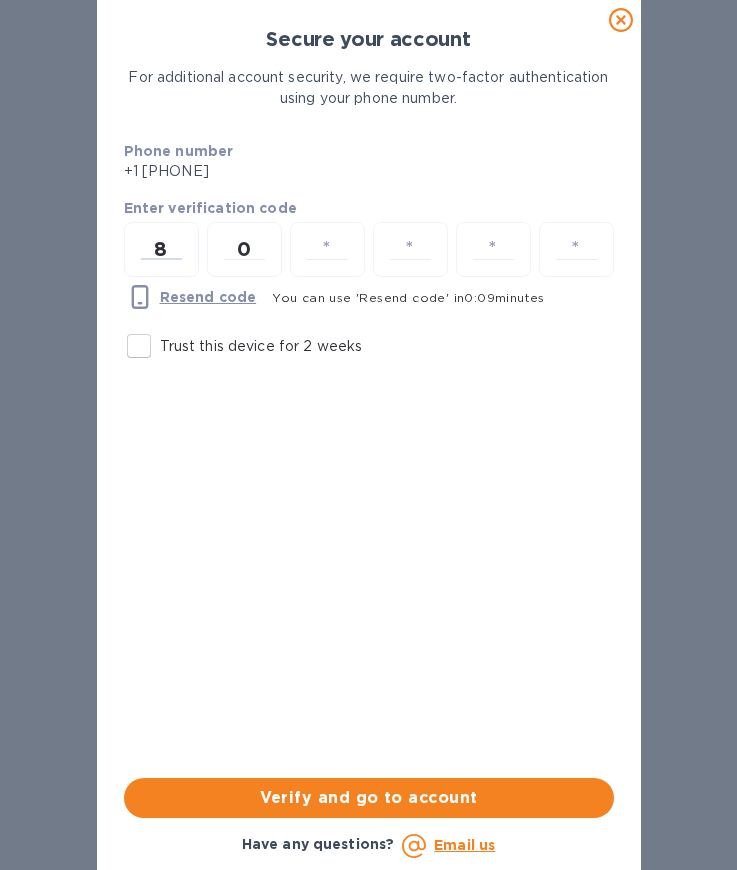 type on "0" 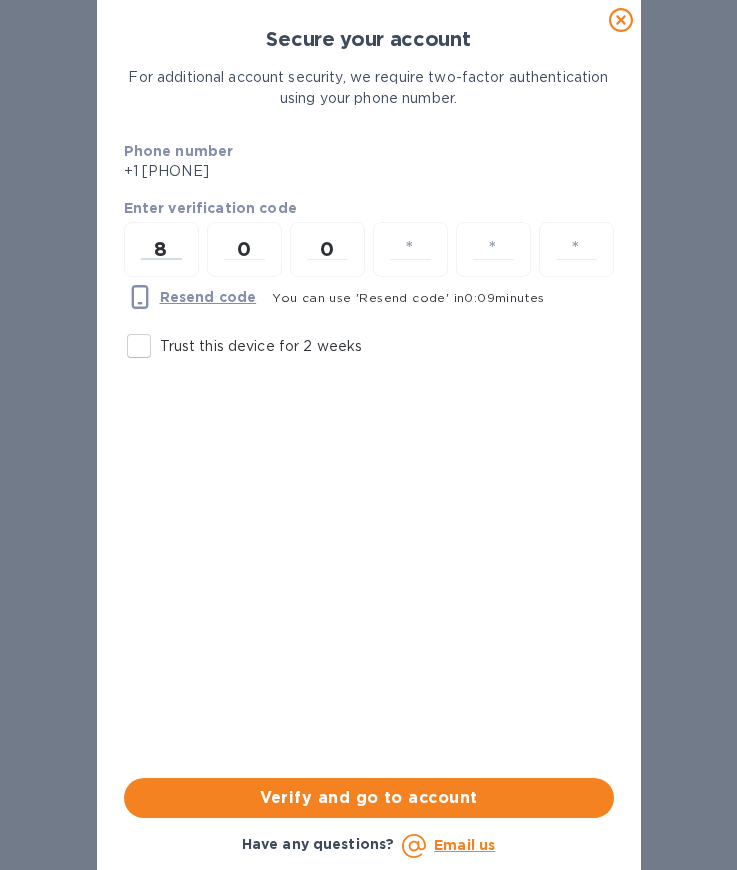 type on "3" 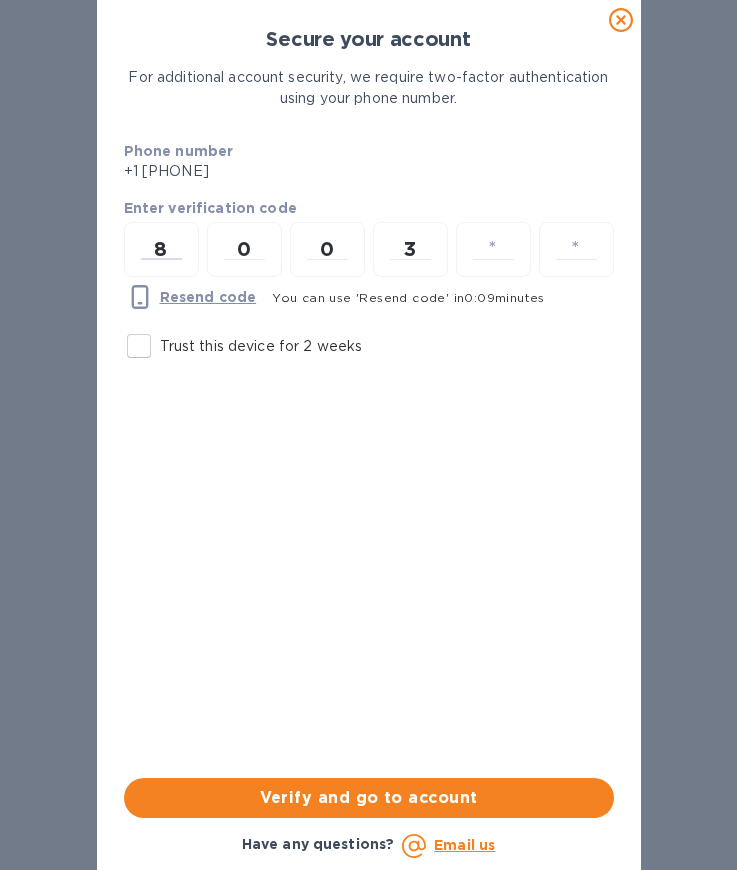 type on "7" 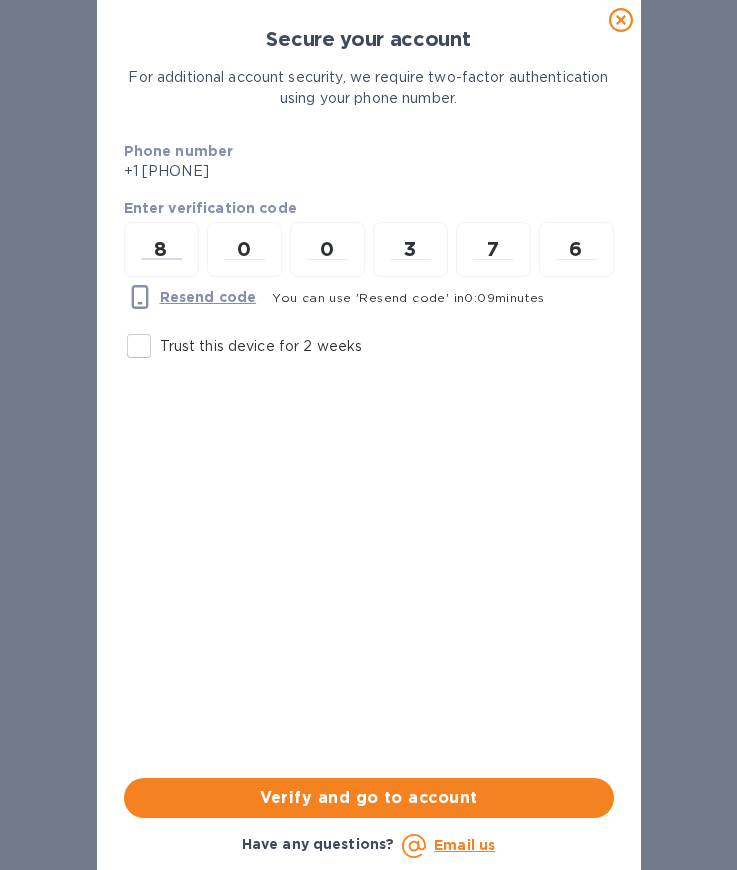 type on "6" 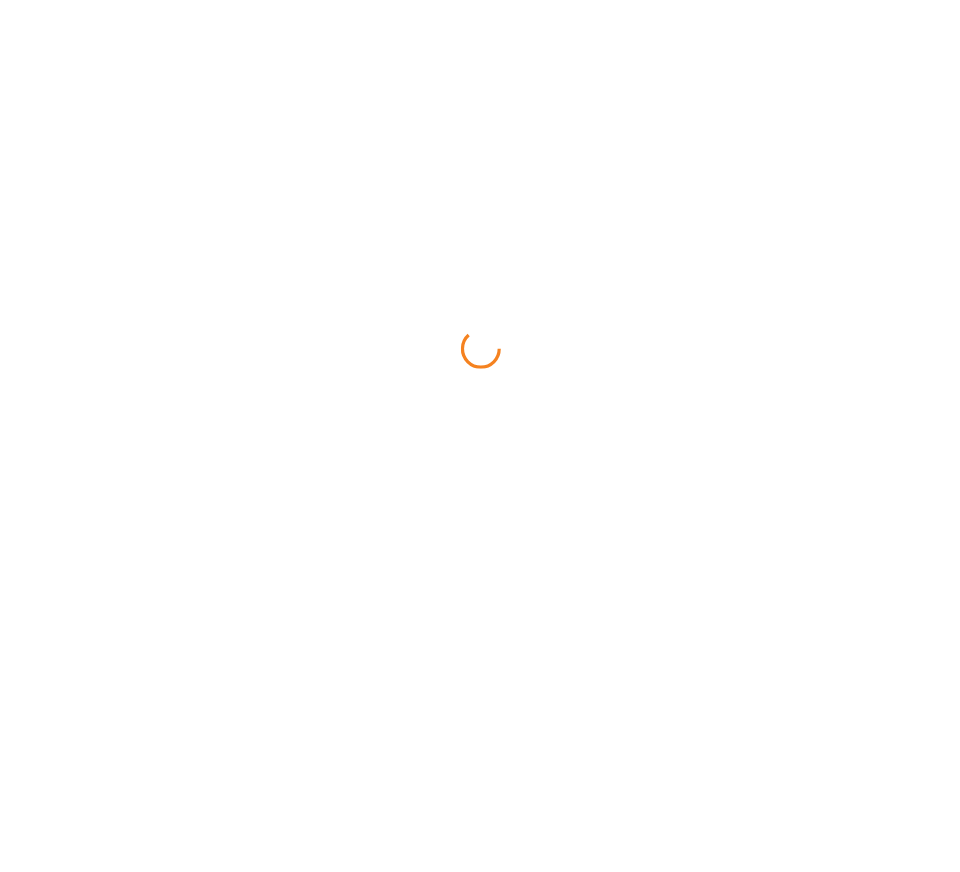 scroll, scrollTop: 0, scrollLeft: 0, axis: both 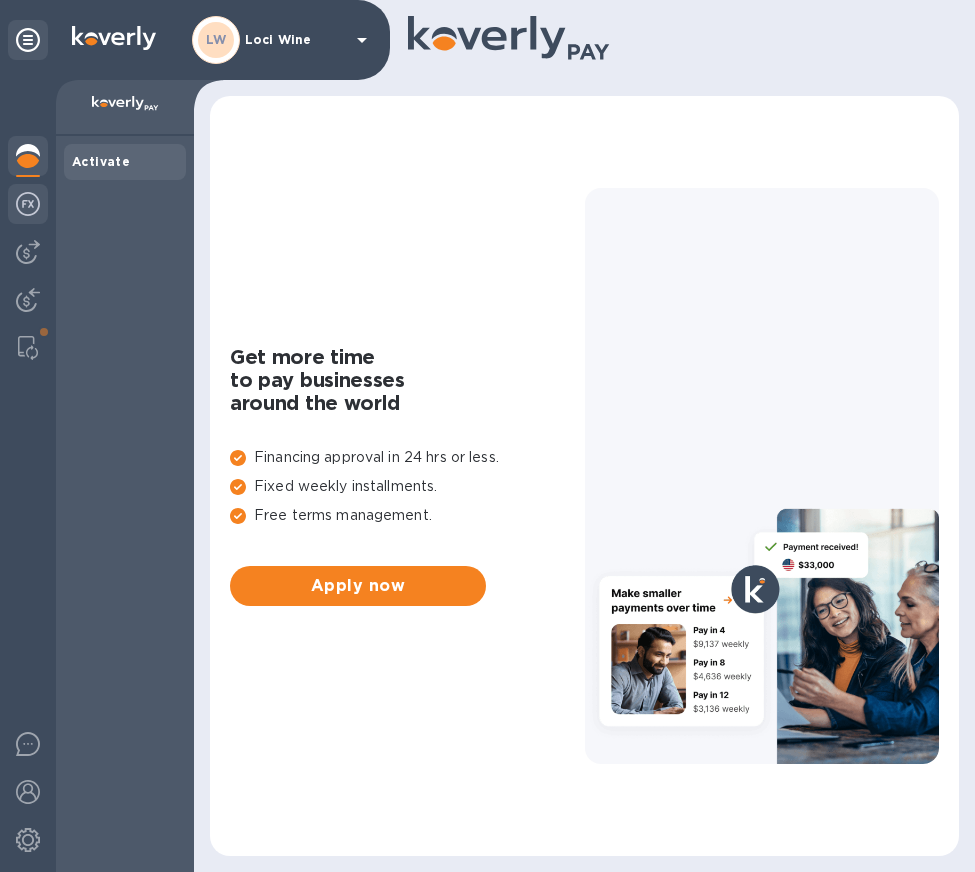 click at bounding box center [28, 204] 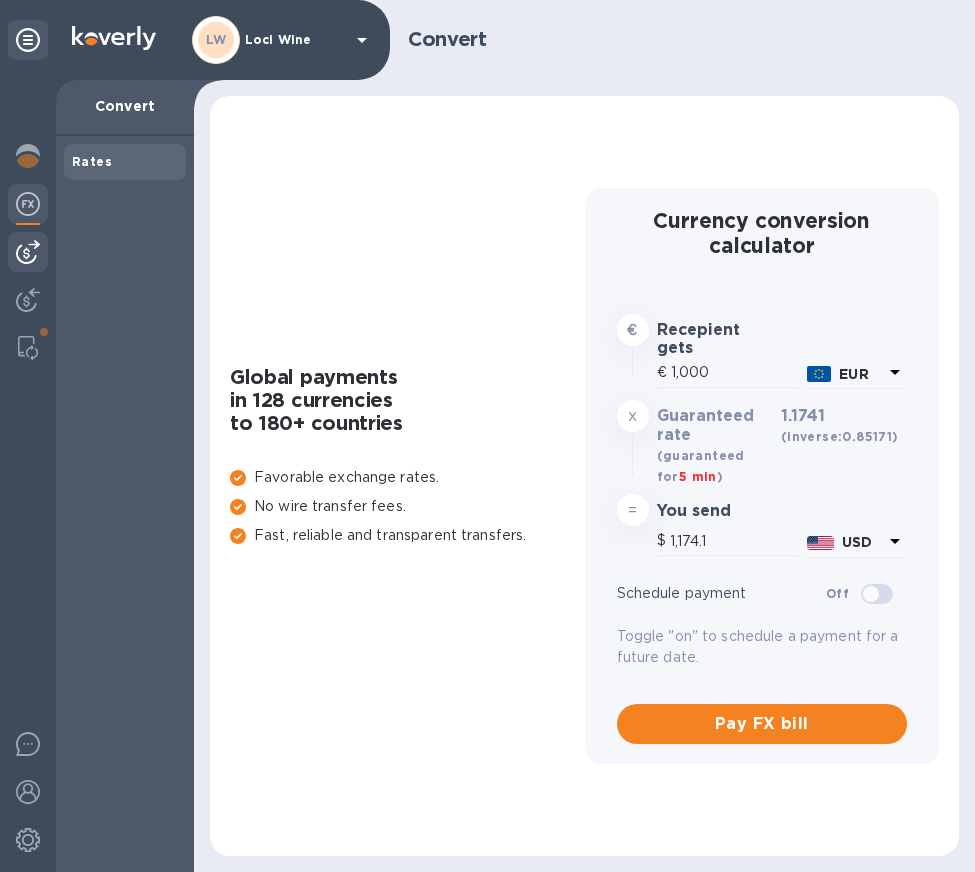 click at bounding box center (28, 252) 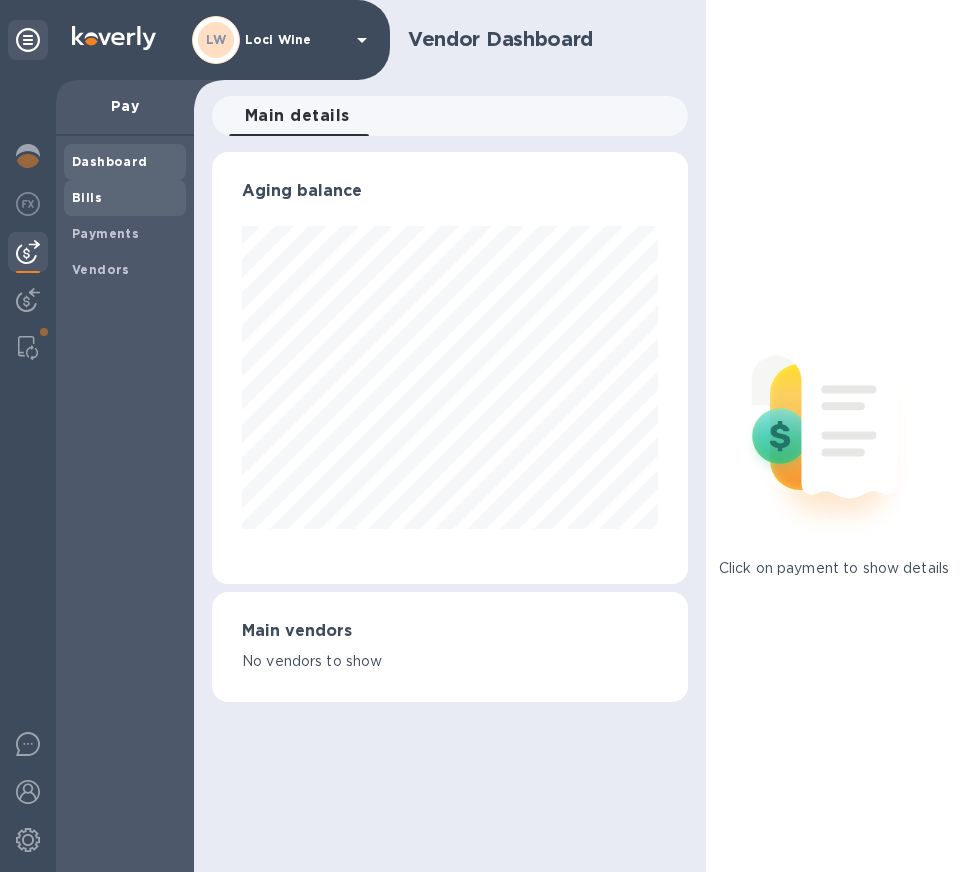 scroll, scrollTop: 999568, scrollLeft: 999532, axis: both 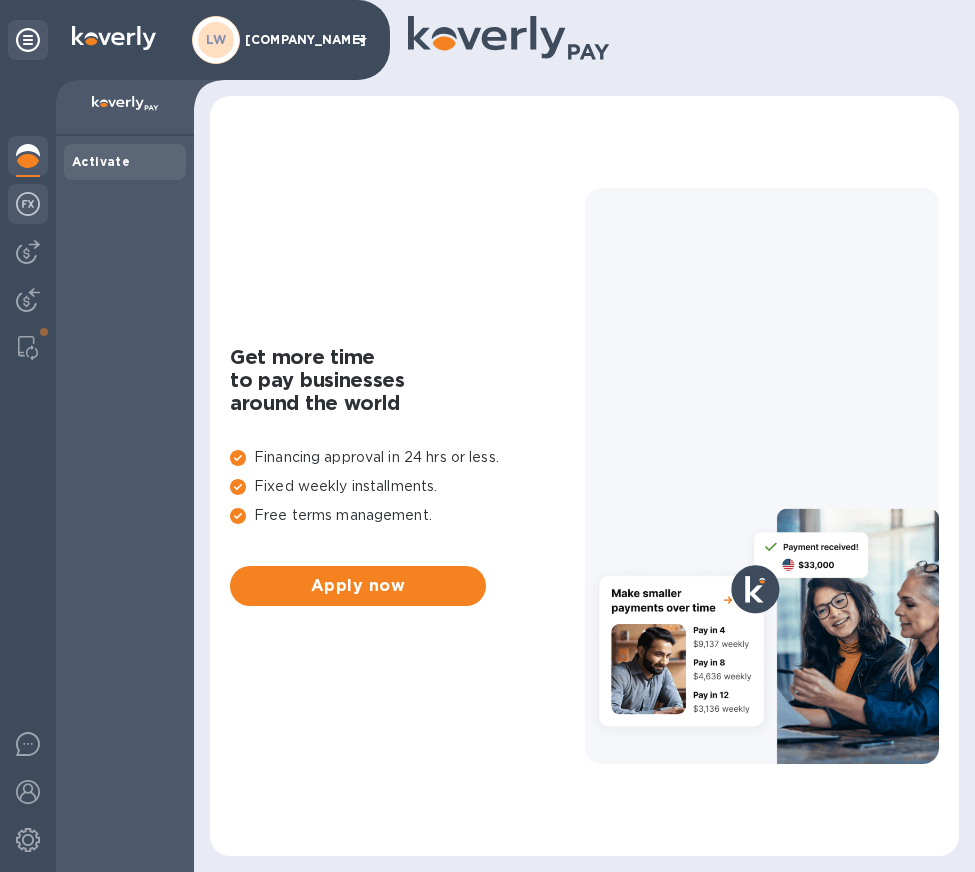 click at bounding box center (28, 204) 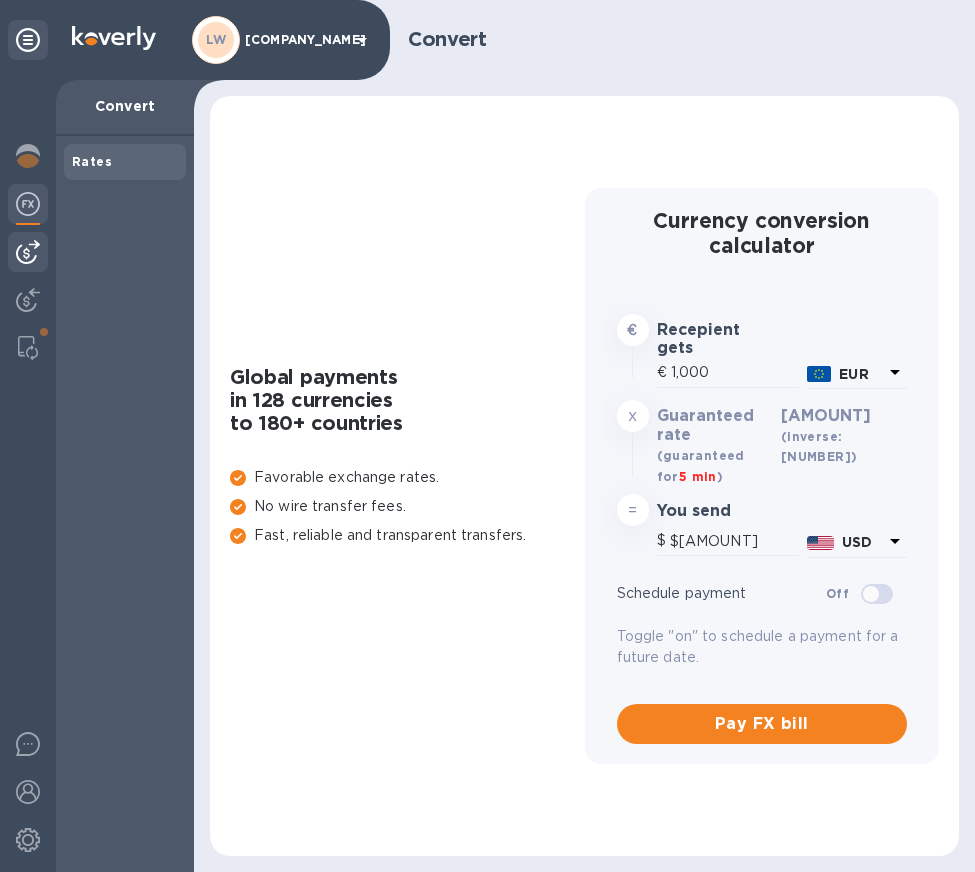 click at bounding box center [28, 252] 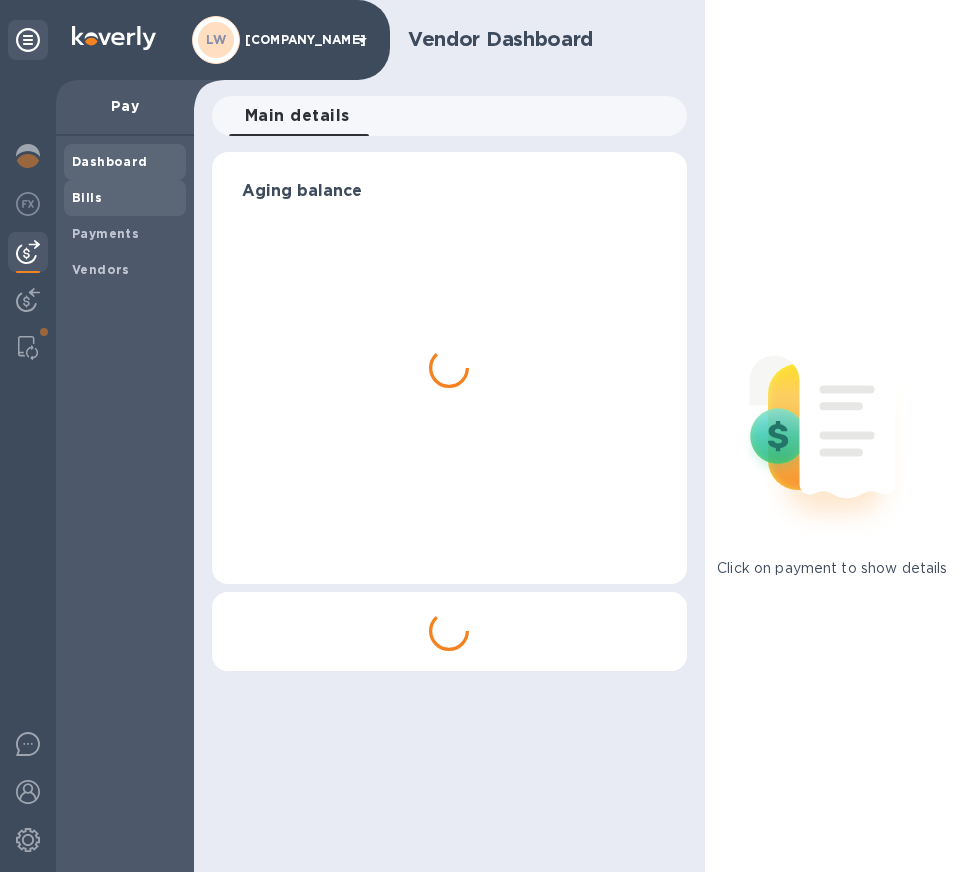 click on "Bills" at bounding box center [87, 197] 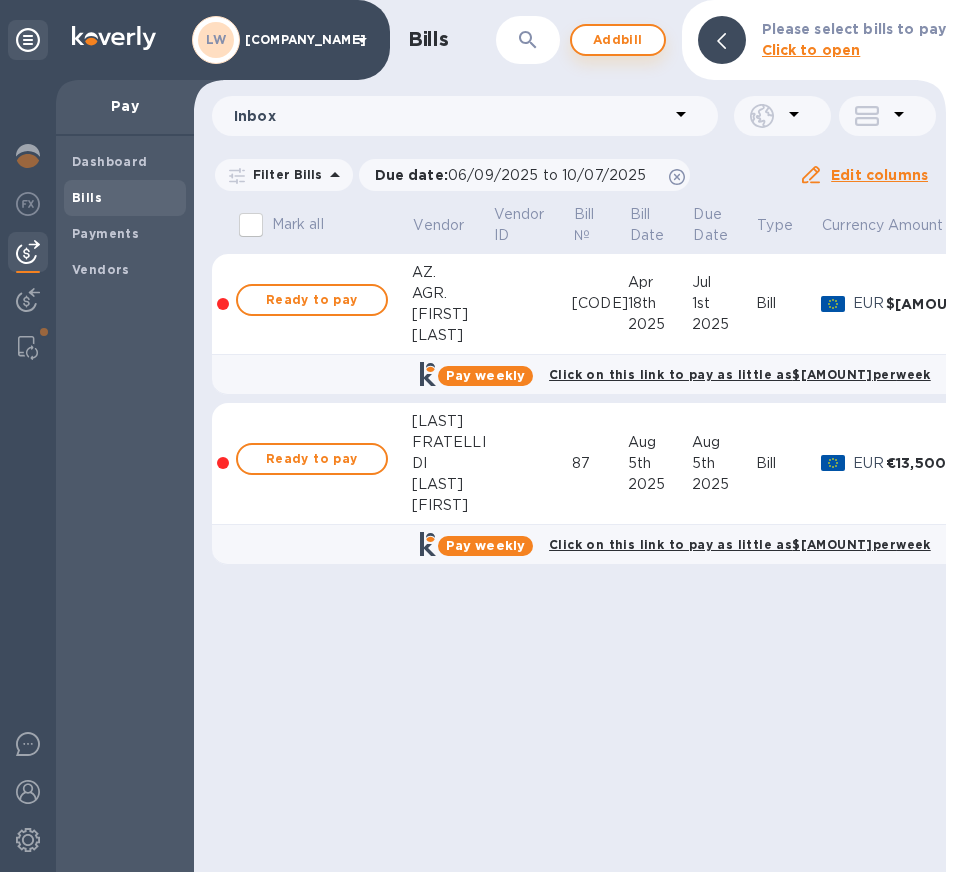 click on "Add   bill" at bounding box center (618, 40) 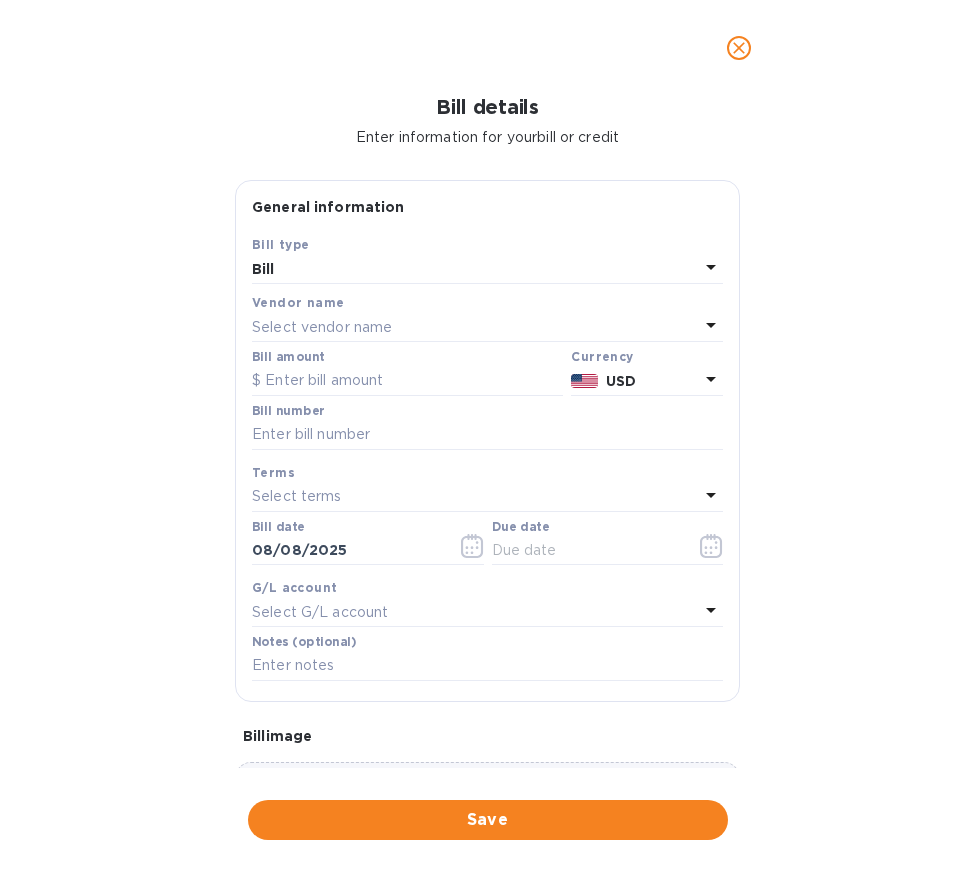 click on "Select vendor name" at bounding box center (322, 327) 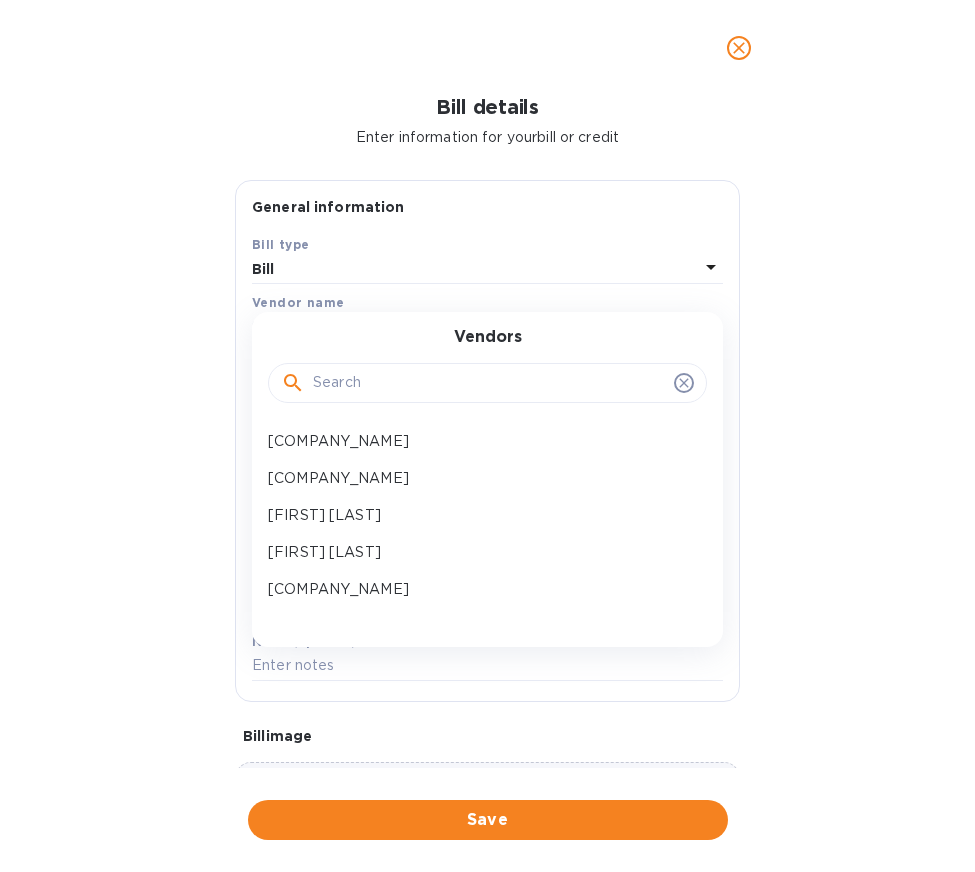 click at bounding box center (489, 383) 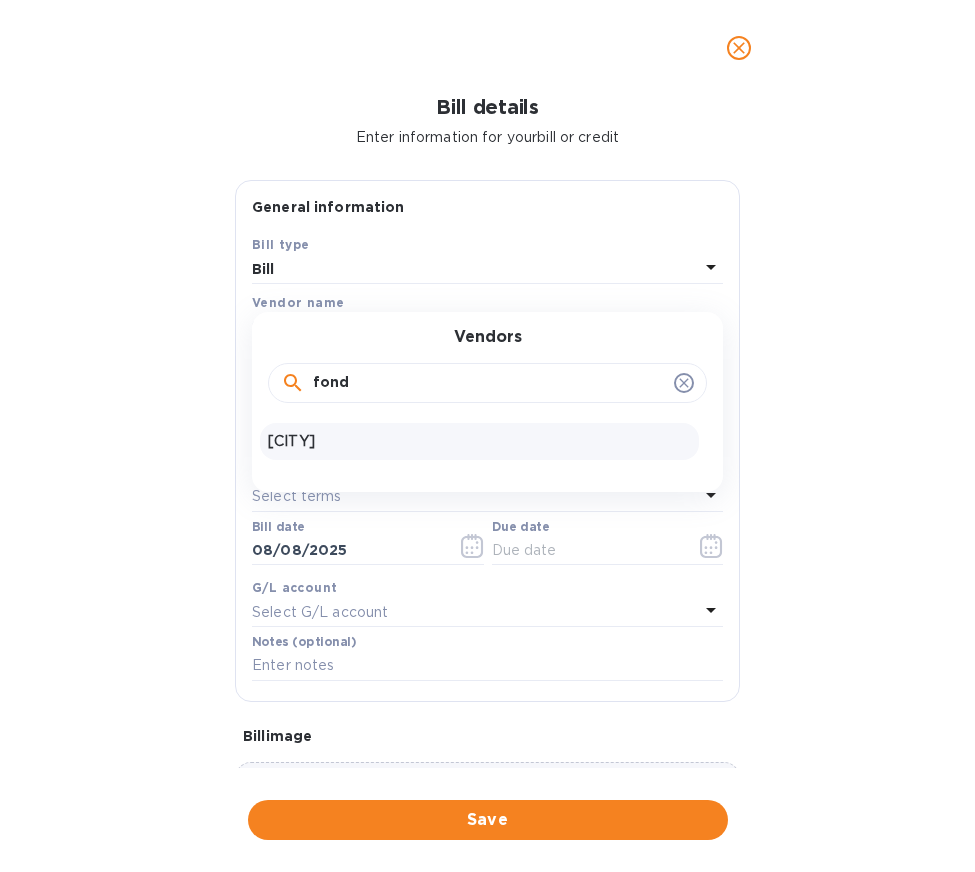 type on "fond" 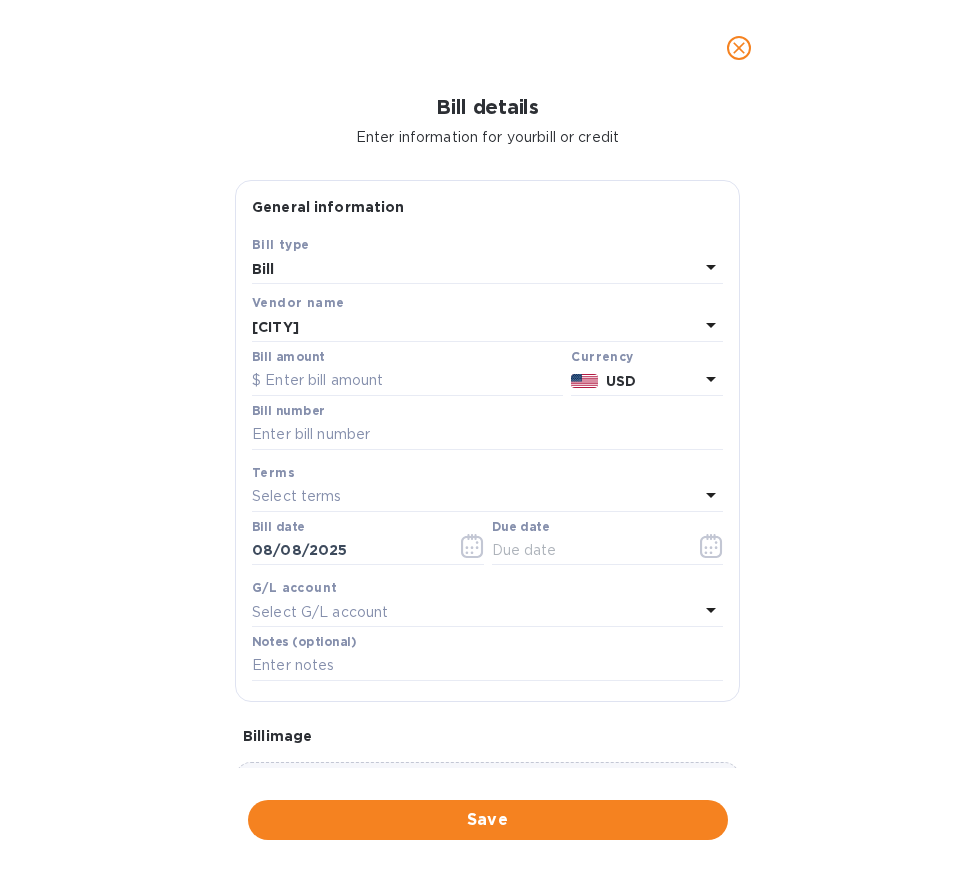 click on "Bill amount" at bounding box center [407, 373] 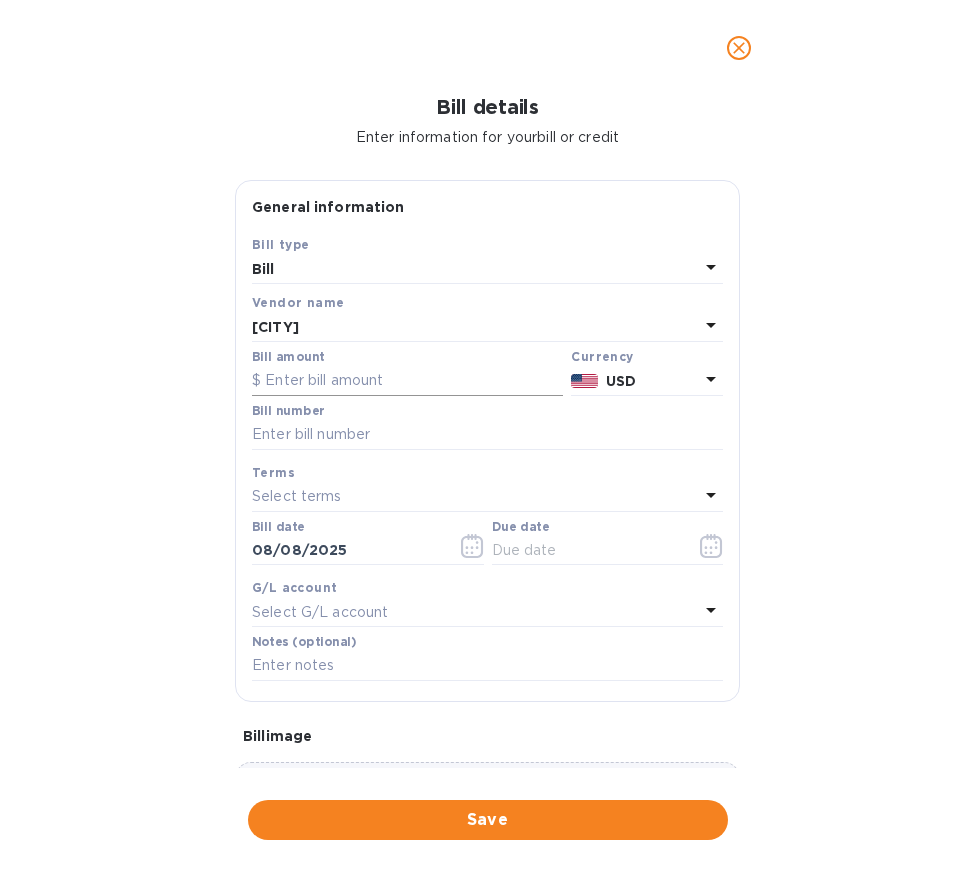click at bounding box center (407, 381) 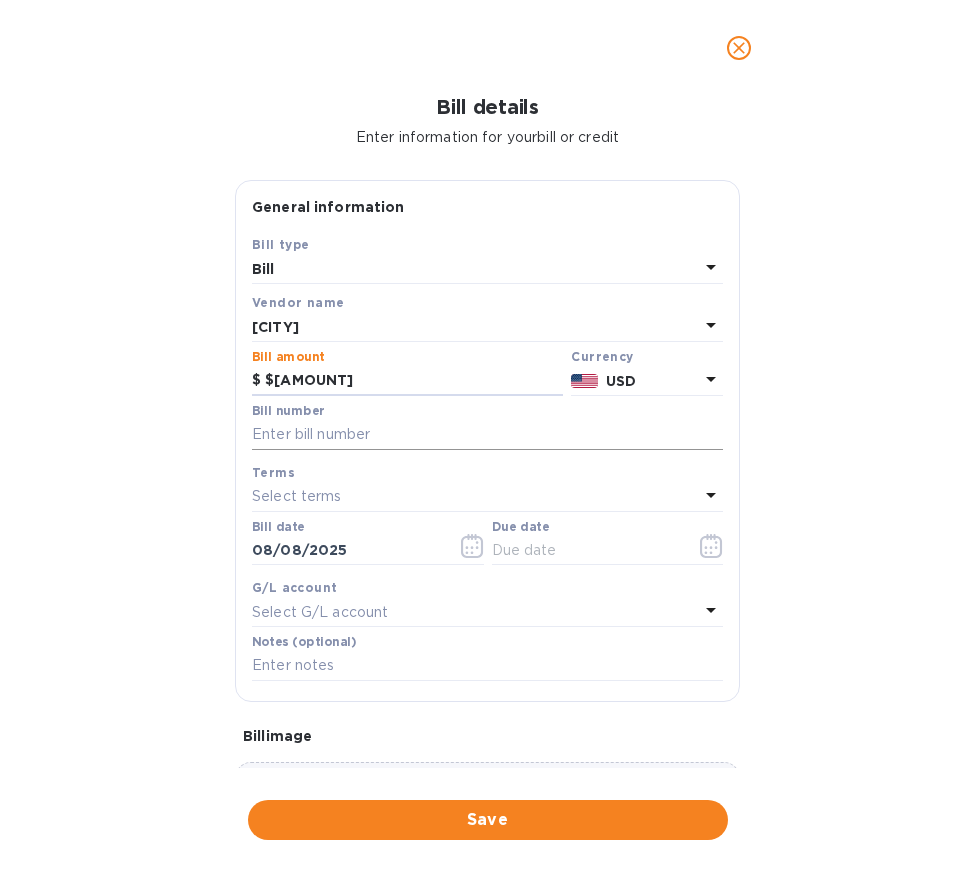 type on "3,660.82" 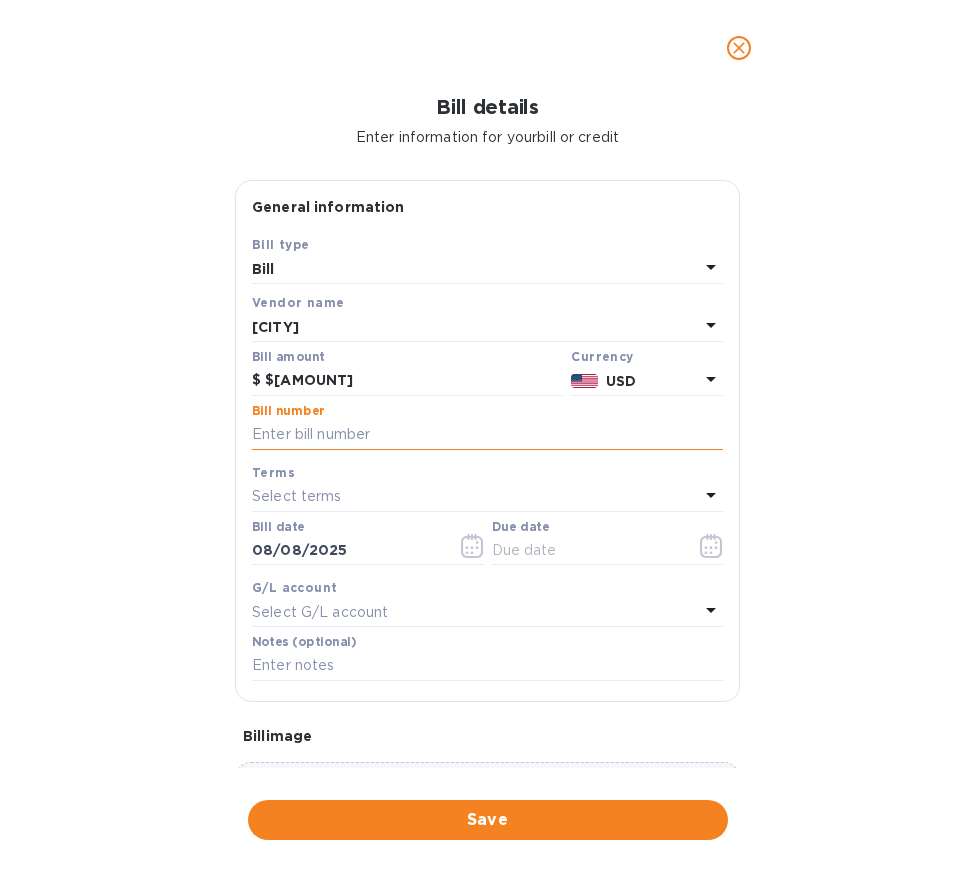 click at bounding box center (487, 435) 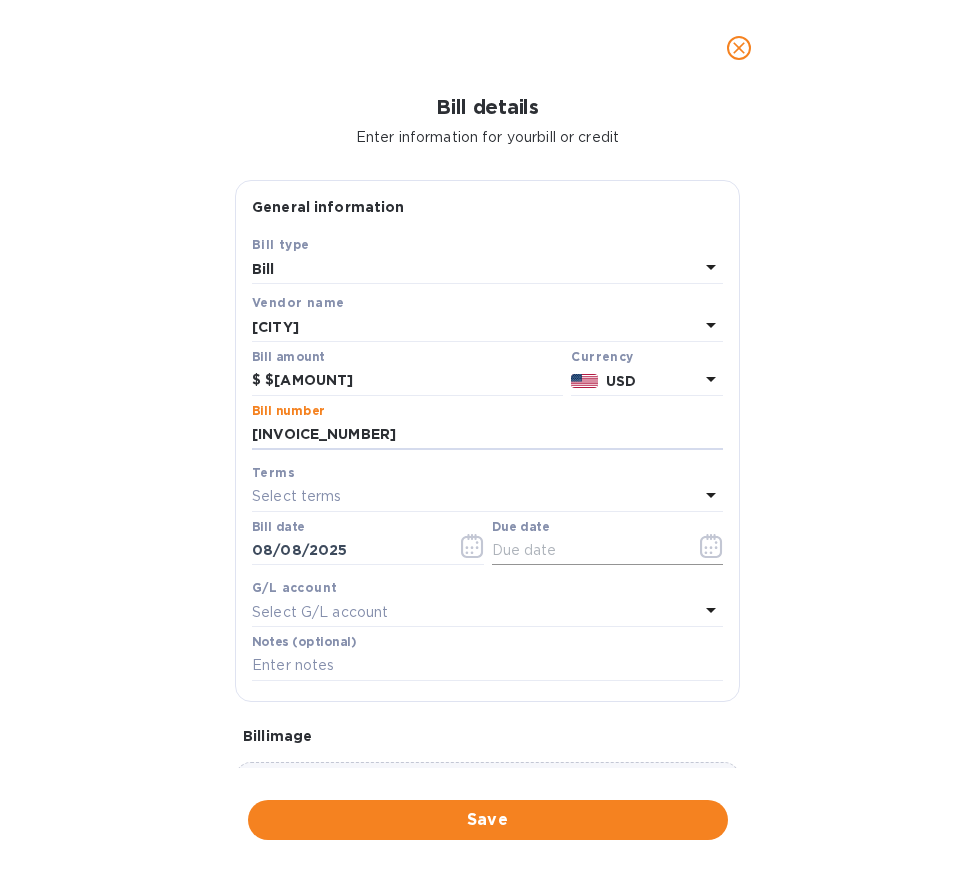 type on "553213" 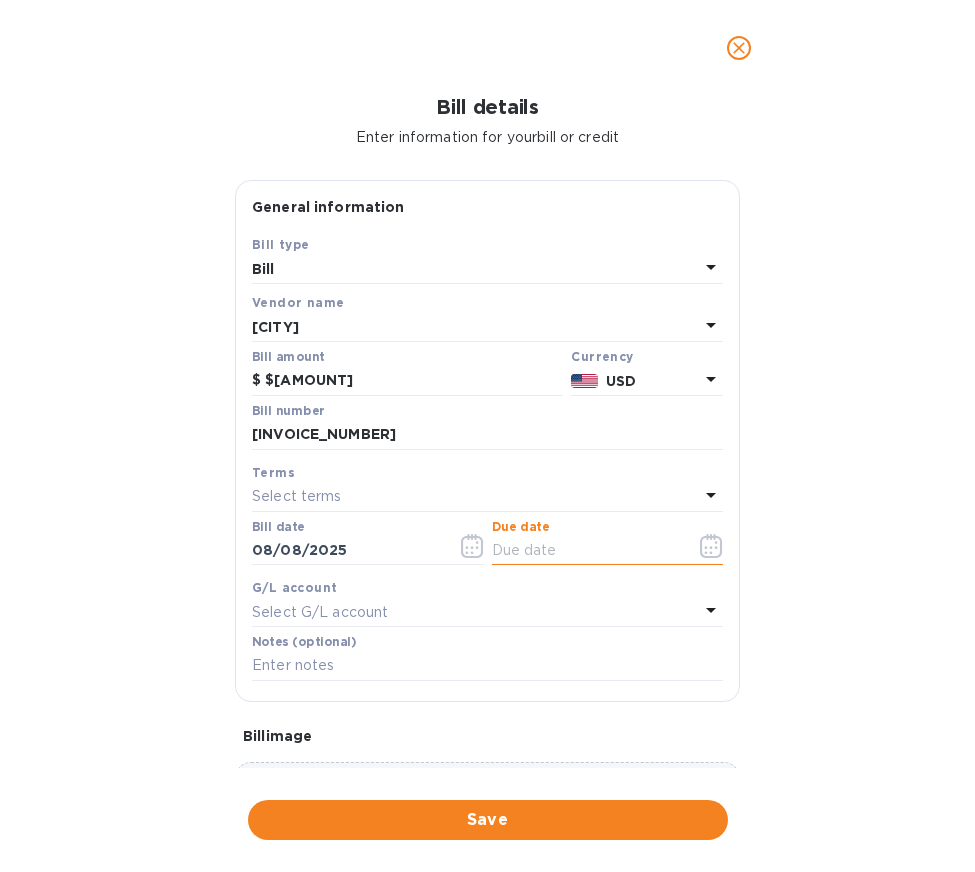 click at bounding box center (586, 551) 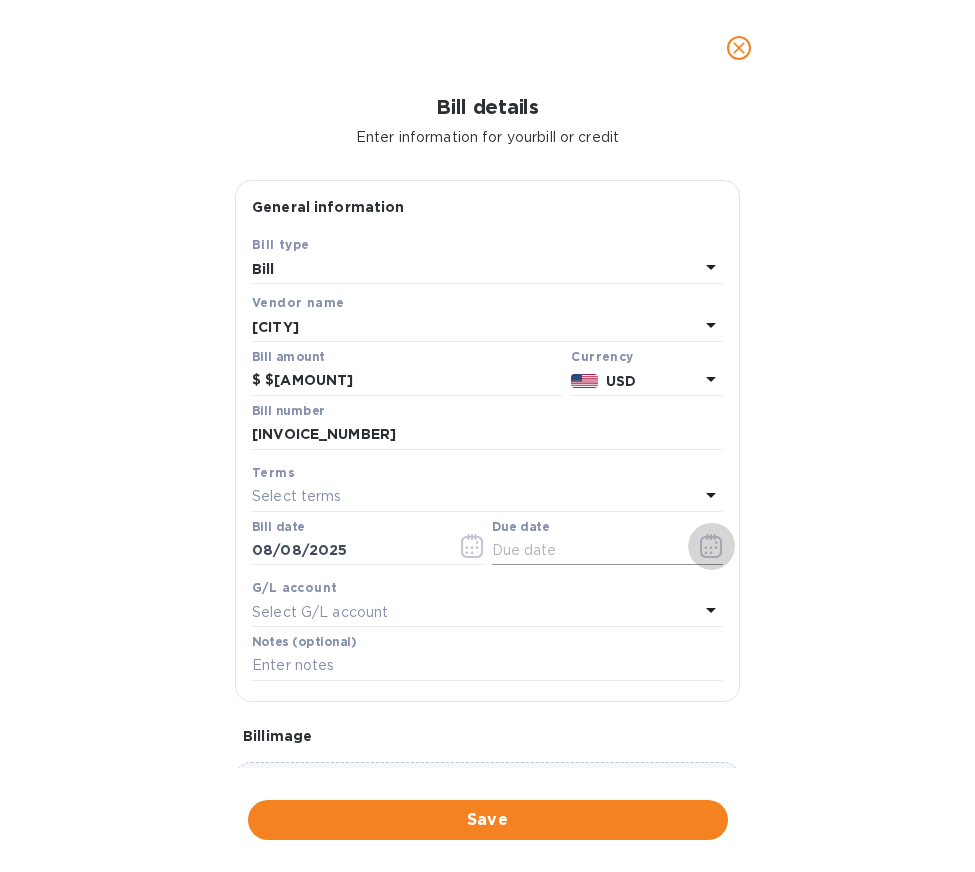 click 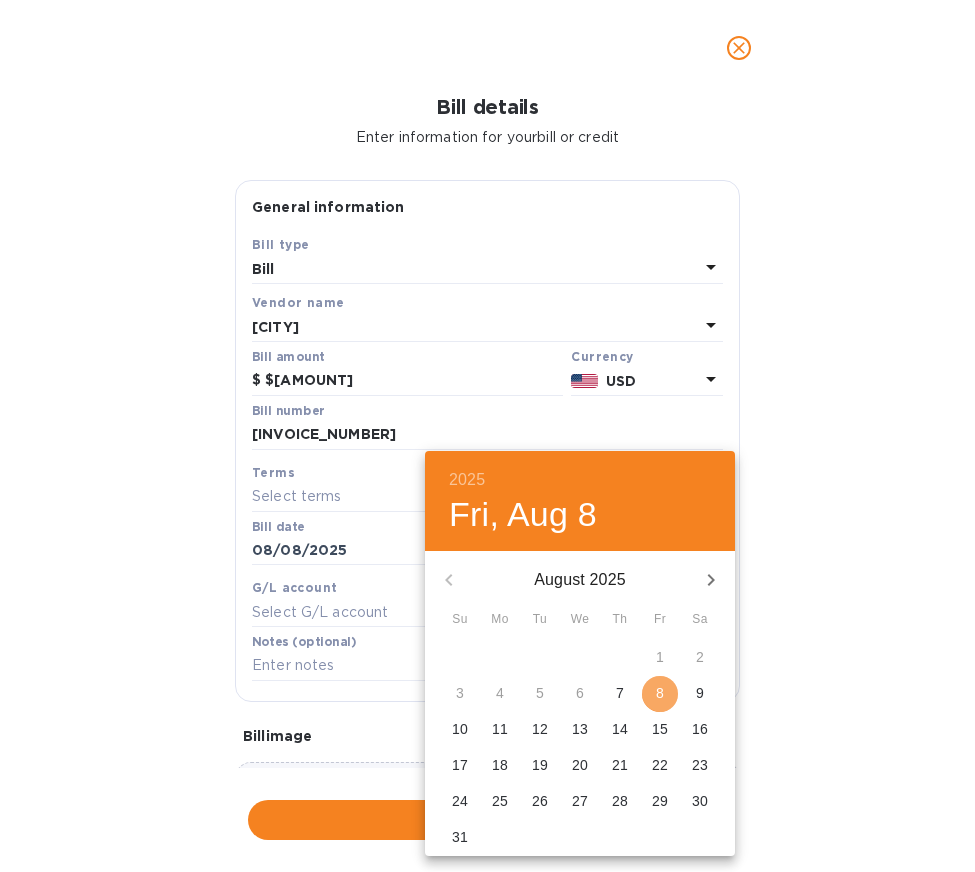 click on "8" at bounding box center (660, 693) 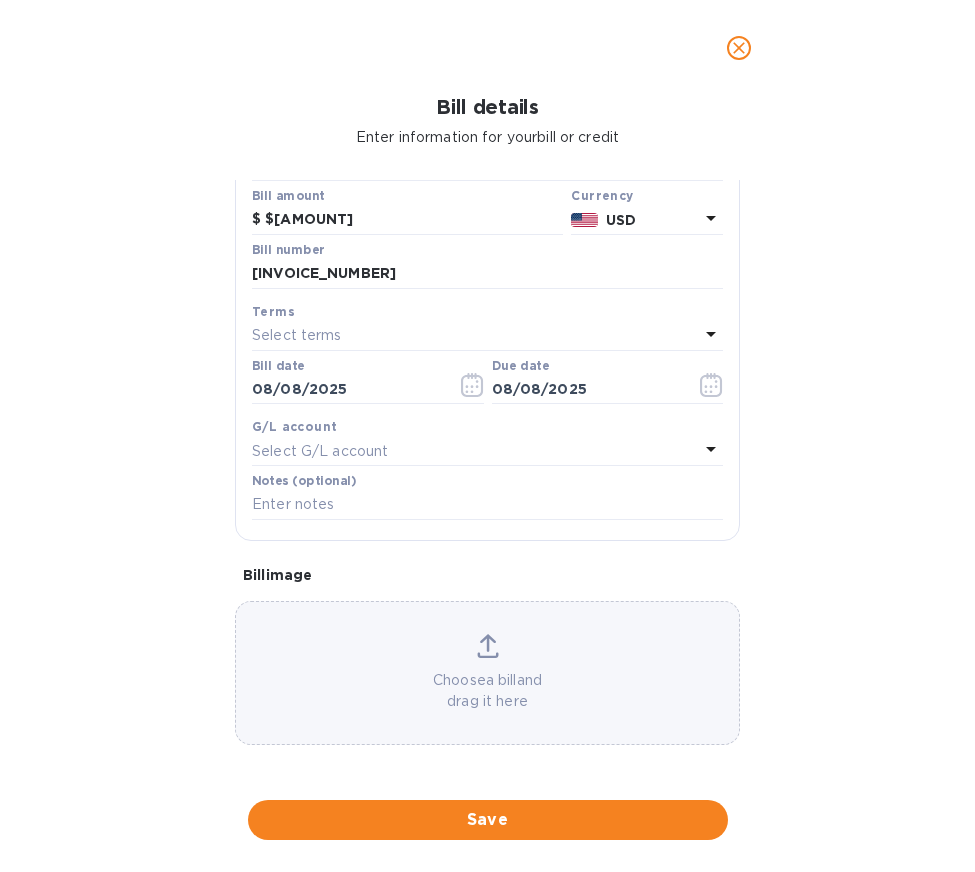 scroll, scrollTop: 173, scrollLeft: 0, axis: vertical 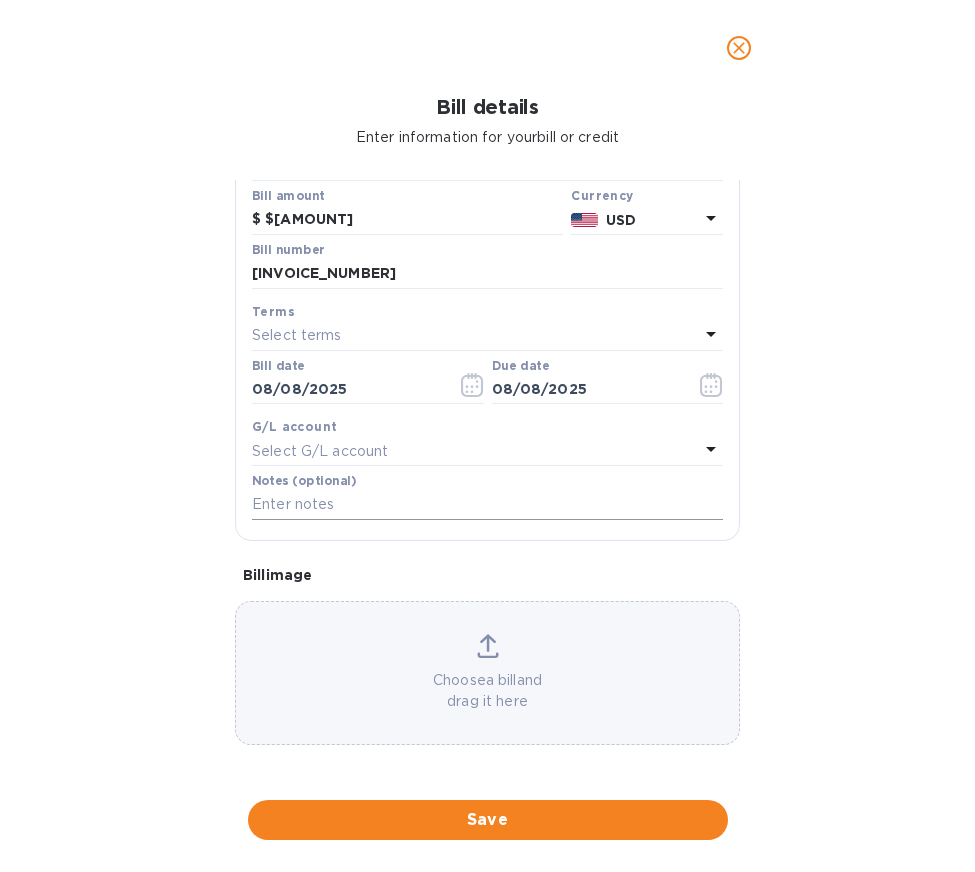 click at bounding box center [487, 505] 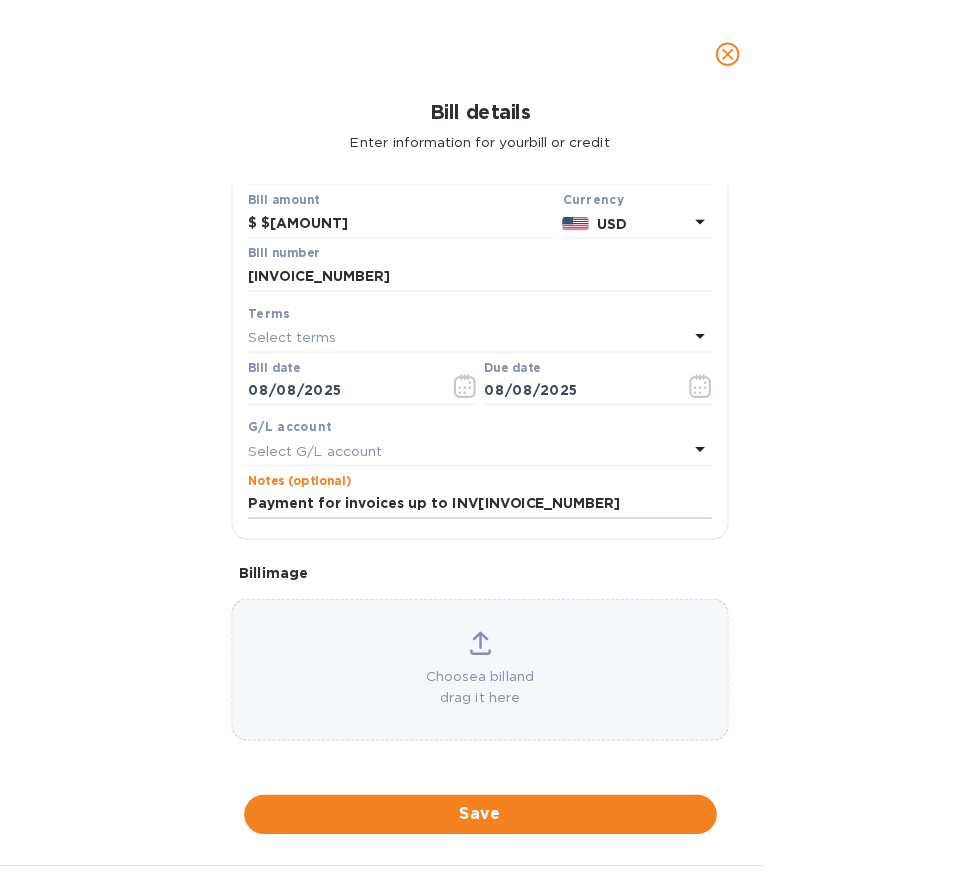 scroll, scrollTop: 0, scrollLeft: 0, axis: both 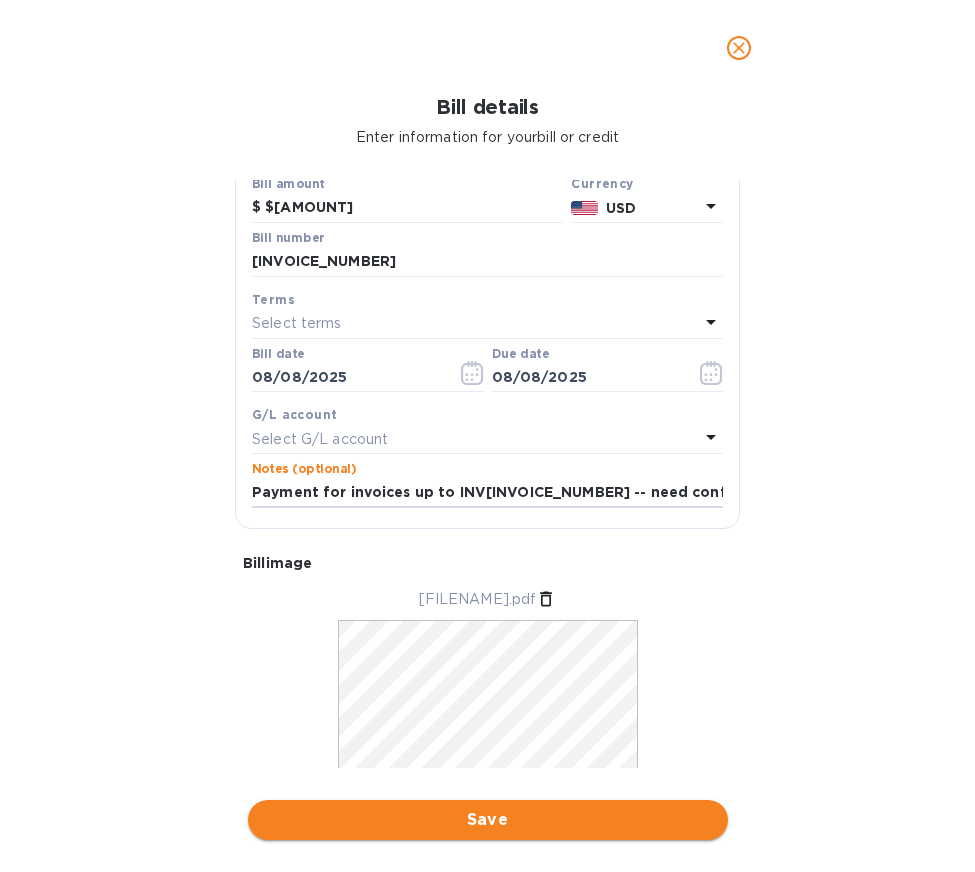 type on "Payment for invoices up to INV553213 -- need confirmation on invoice 553642" 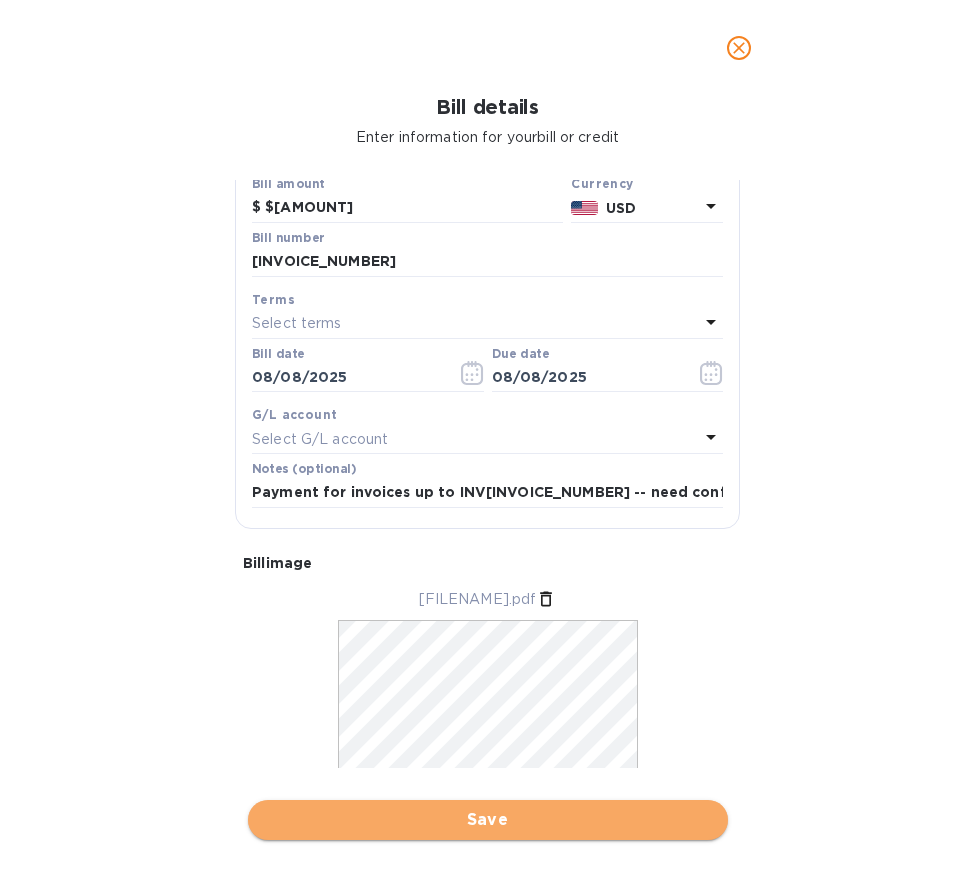 click on "Save" at bounding box center [488, 820] 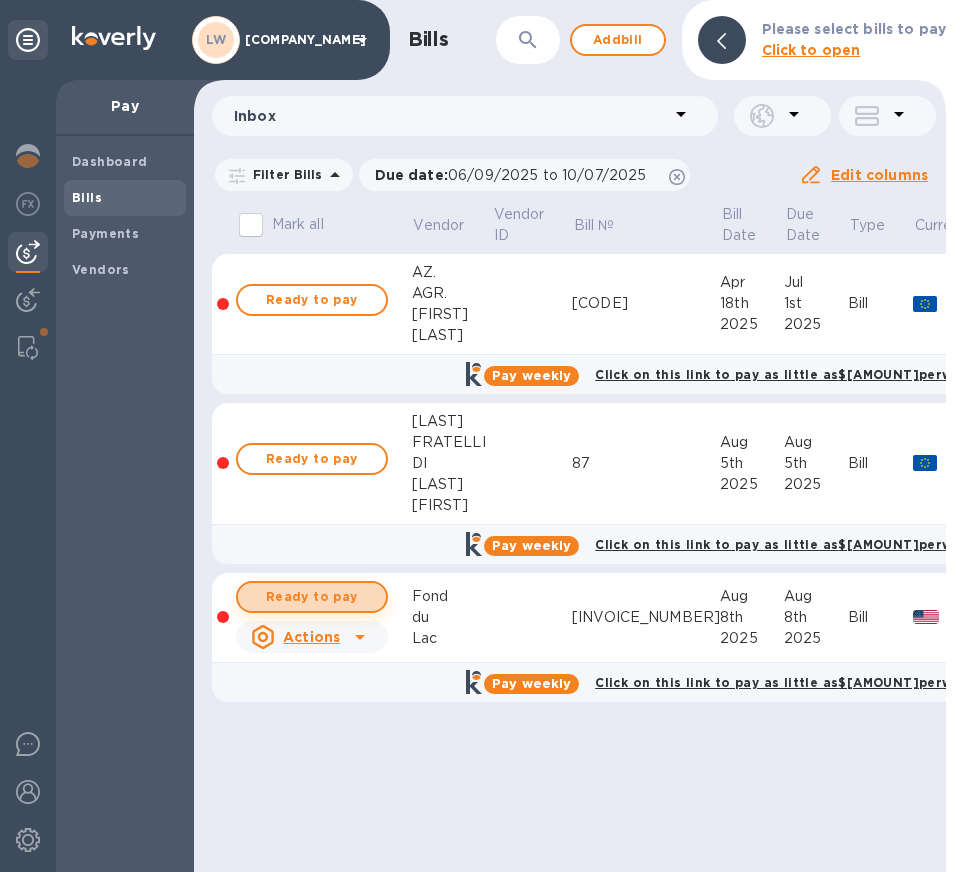 click on "Ready to pay" at bounding box center [312, 597] 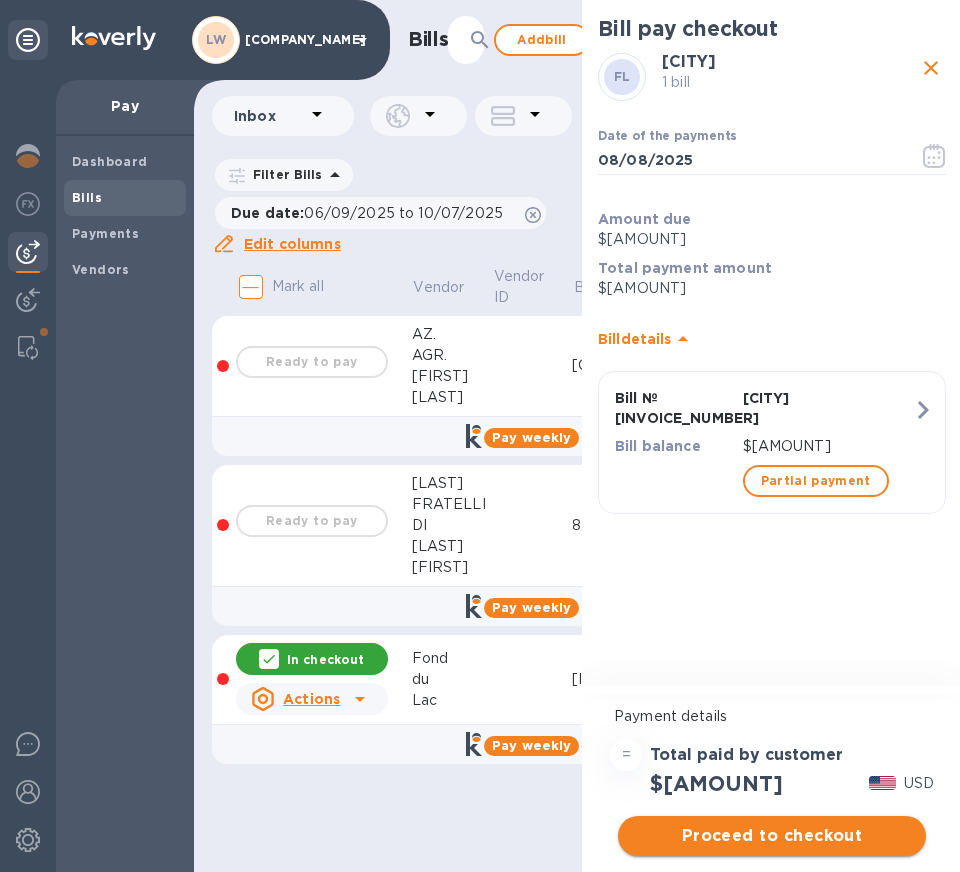 click on "Proceed to checkout" at bounding box center [772, 836] 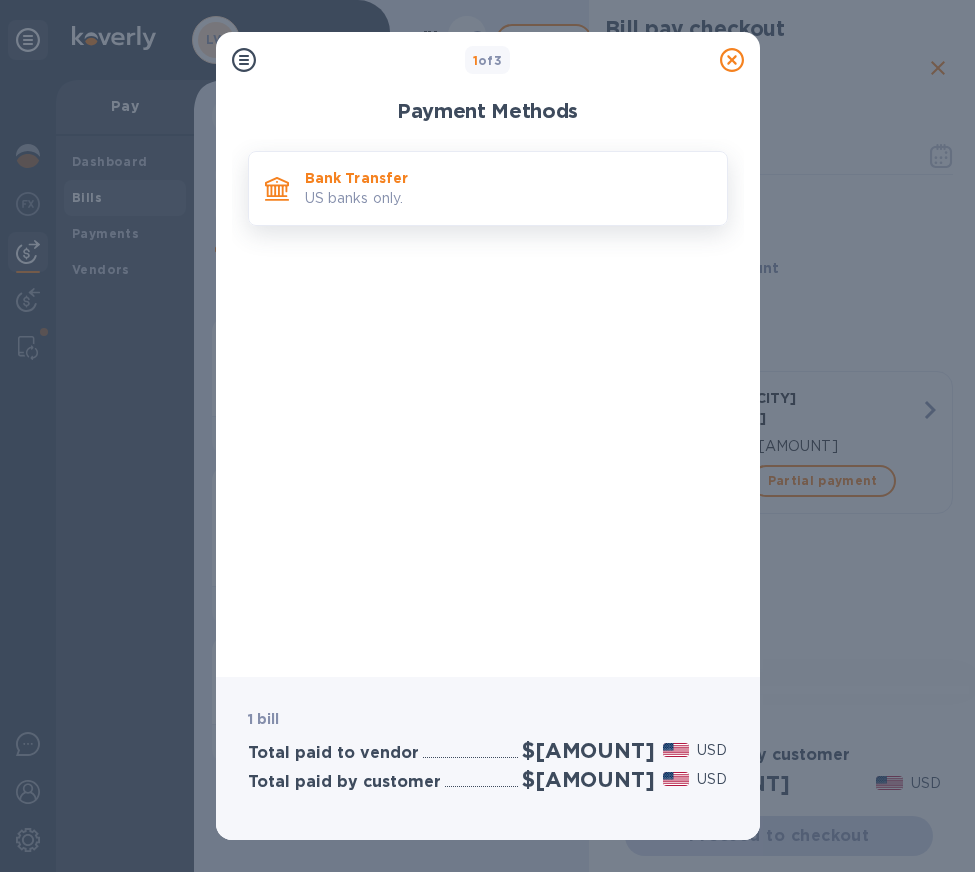 click on "US banks only." at bounding box center [508, 198] 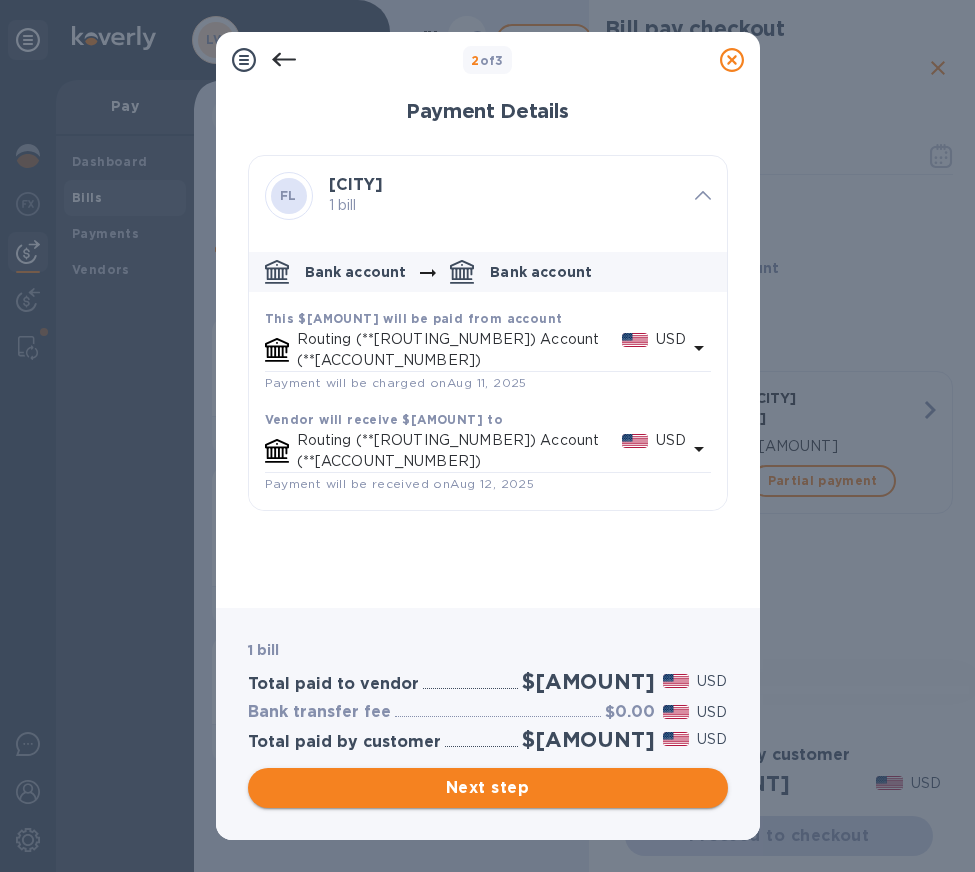 click on "Next step" at bounding box center (488, 788) 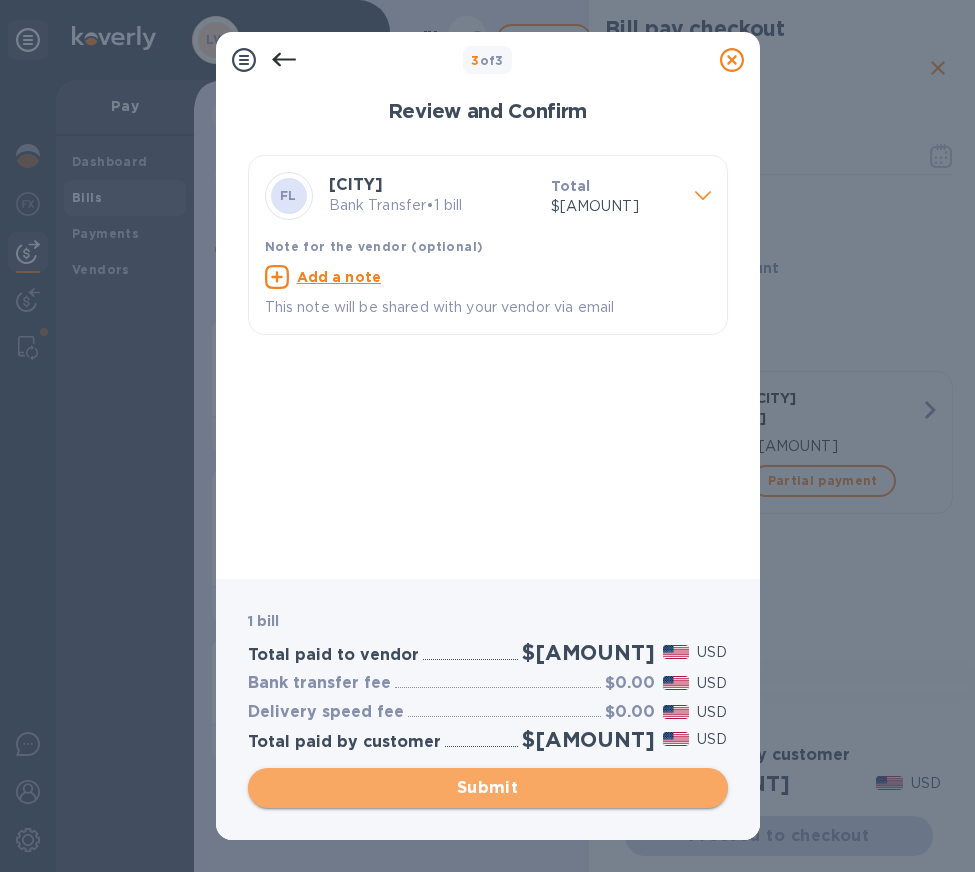 click on "Submit" at bounding box center [488, 788] 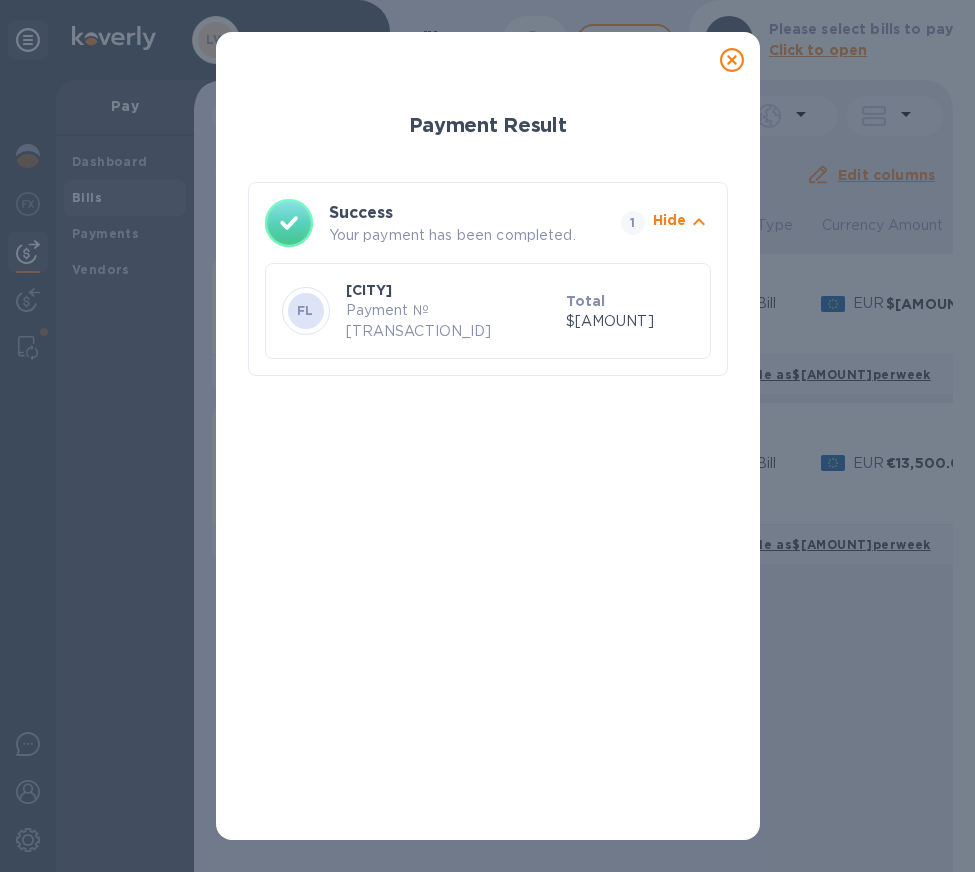 click 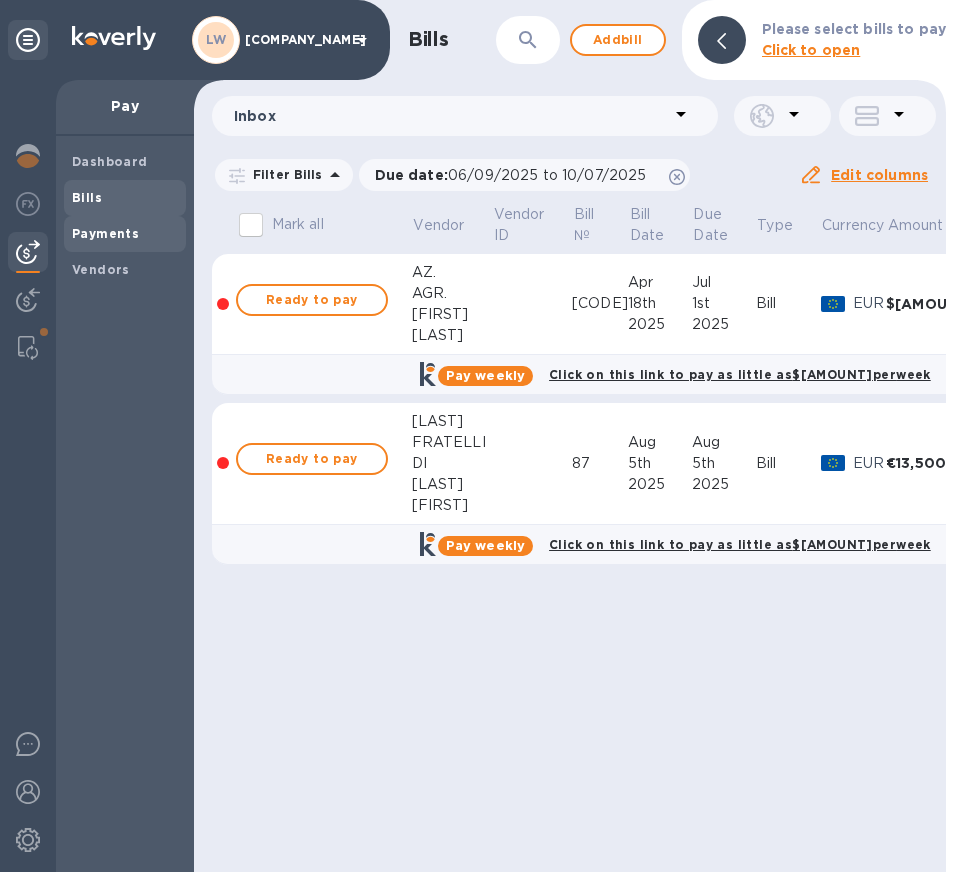 click on "Payments" at bounding box center (105, 233) 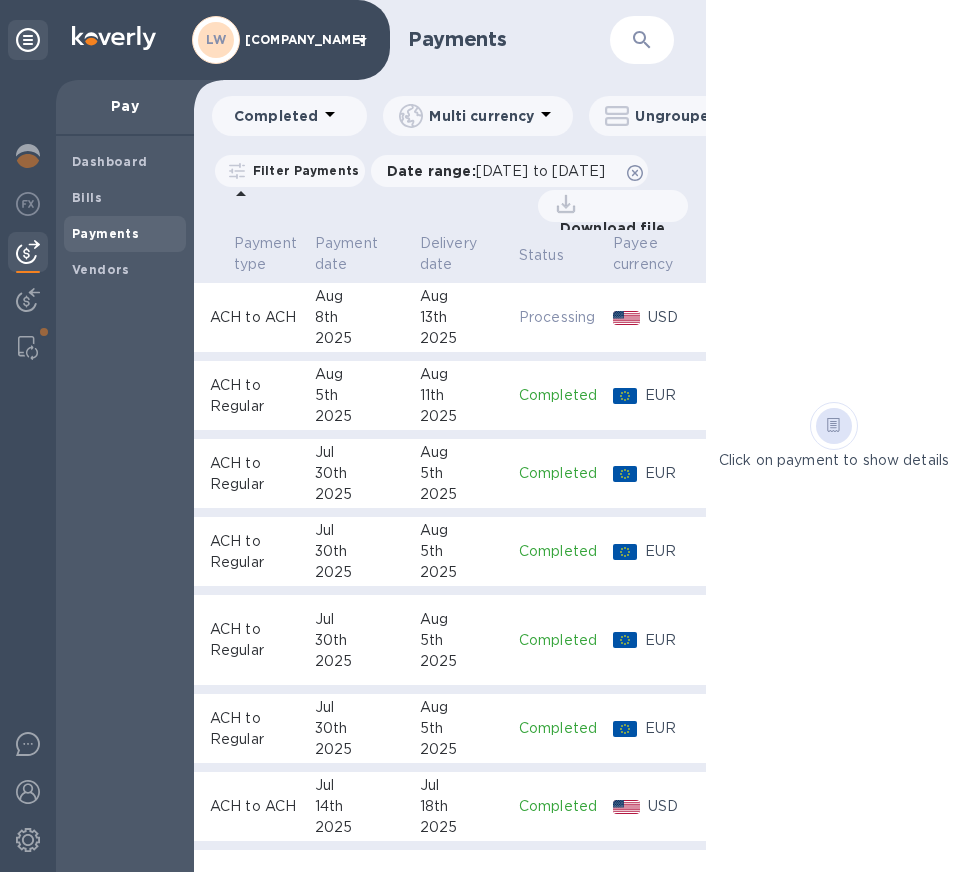 scroll, scrollTop: 0, scrollLeft: 354, axis: horizontal 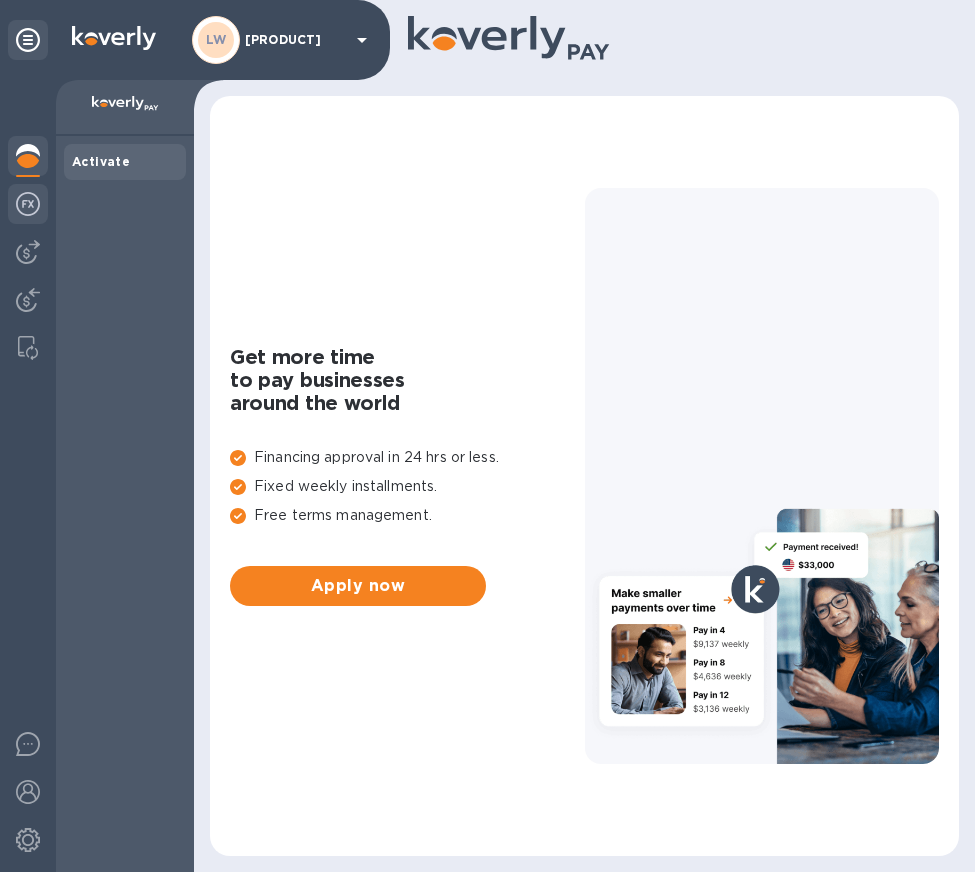 click at bounding box center (28, 204) 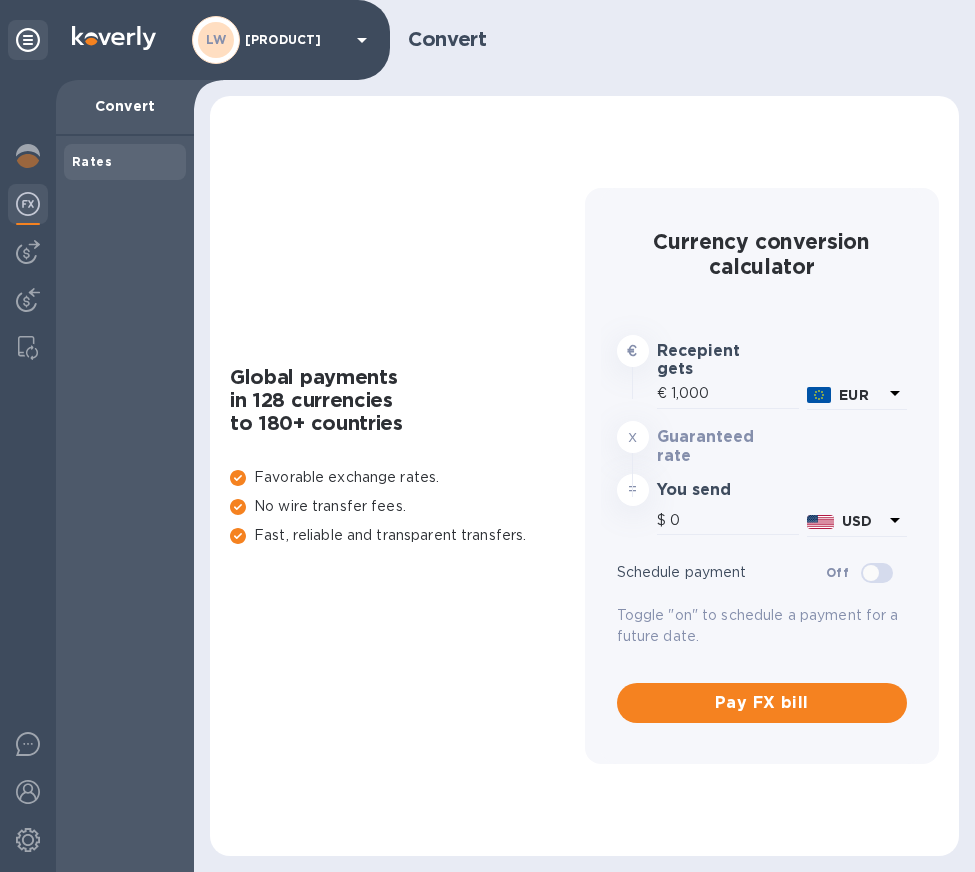 type on "[NUMBER]" 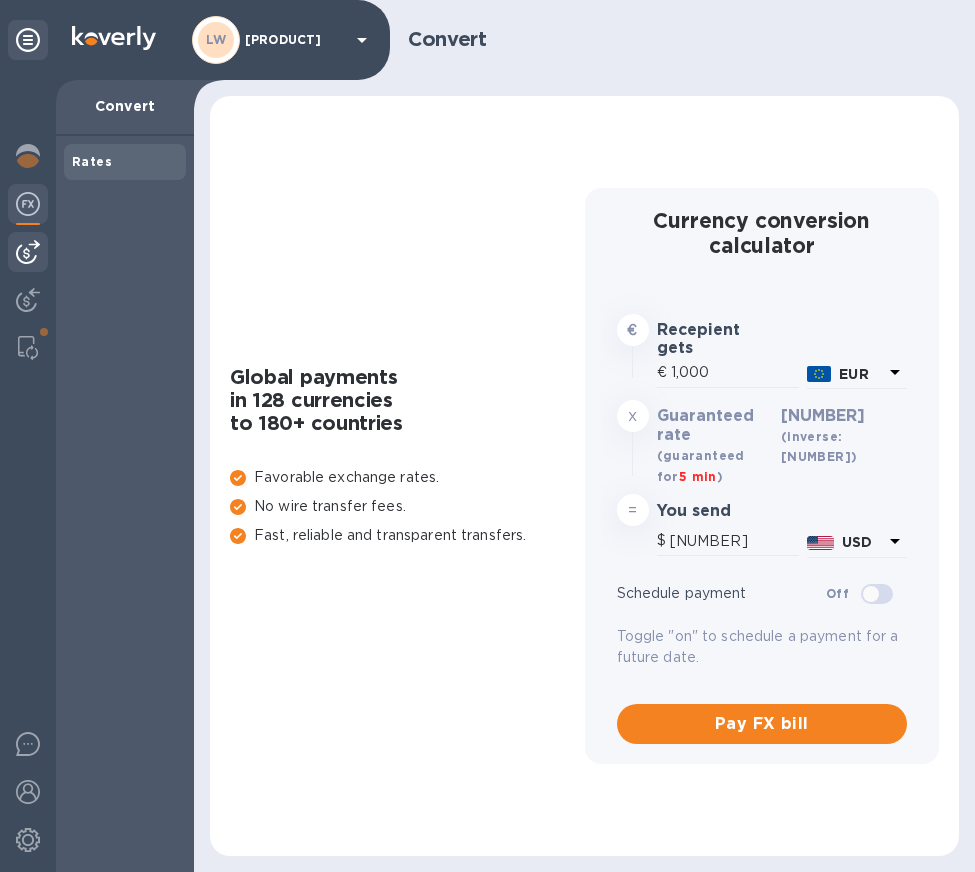 click at bounding box center [28, 252] 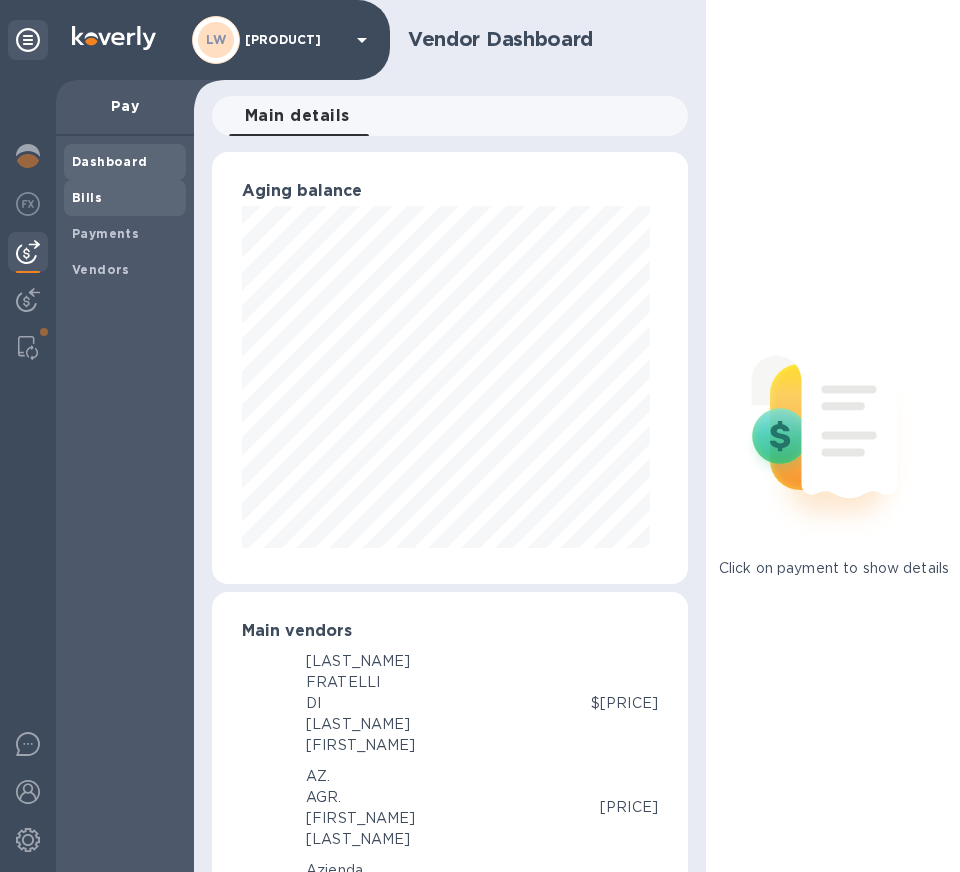 scroll, scrollTop: 999568, scrollLeft: 999532, axis: both 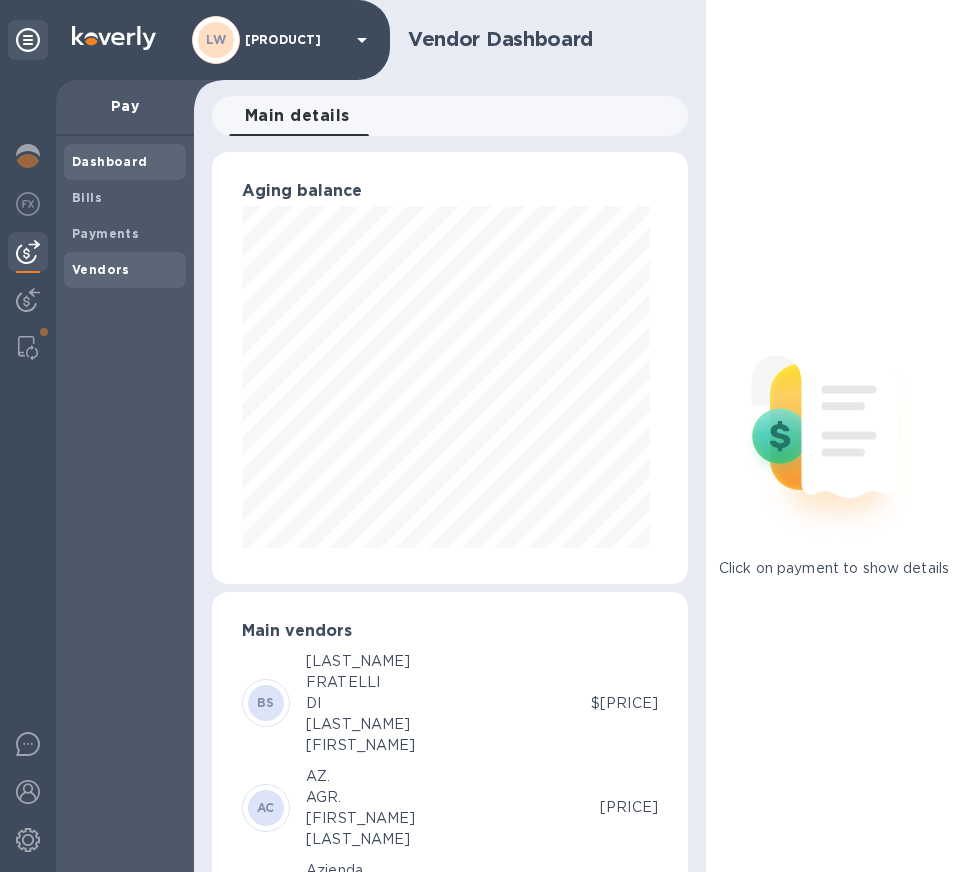 click on "Vendors" at bounding box center (125, 270) 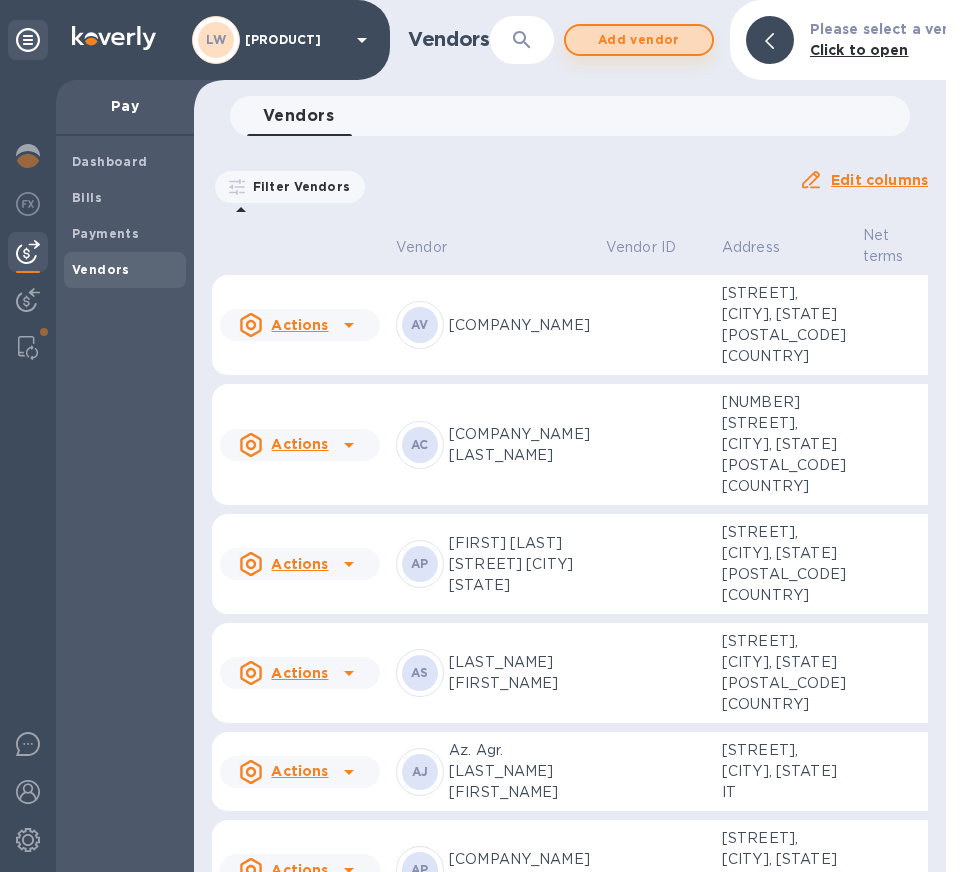 click on "Add vendor" at bounding box center [639, 40] 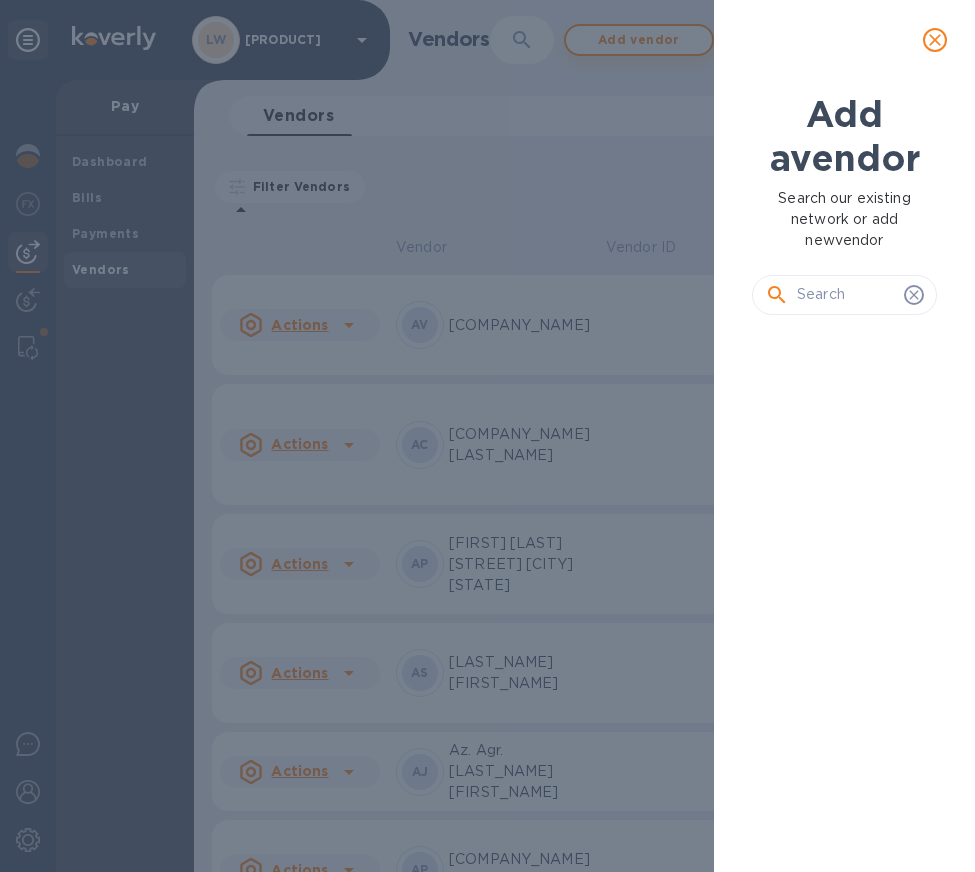 scroll, scrollTop: 16, scrollLeft: 9, axis: both 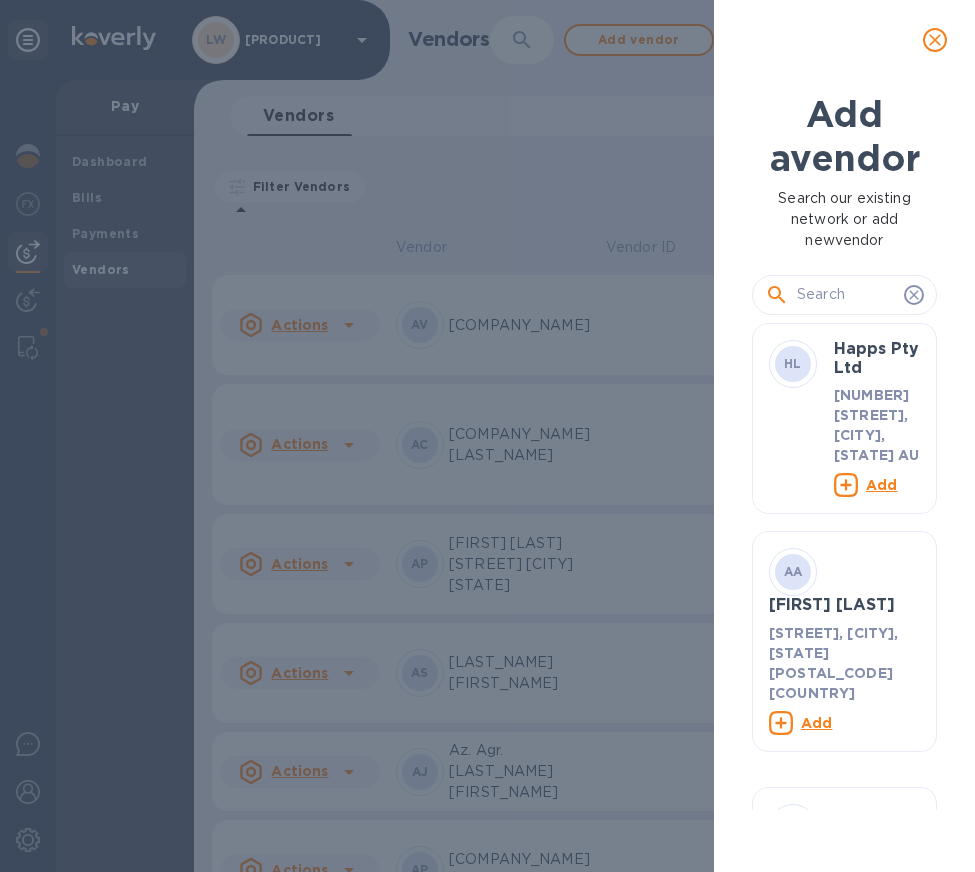 click at bounding box center (846, 295) 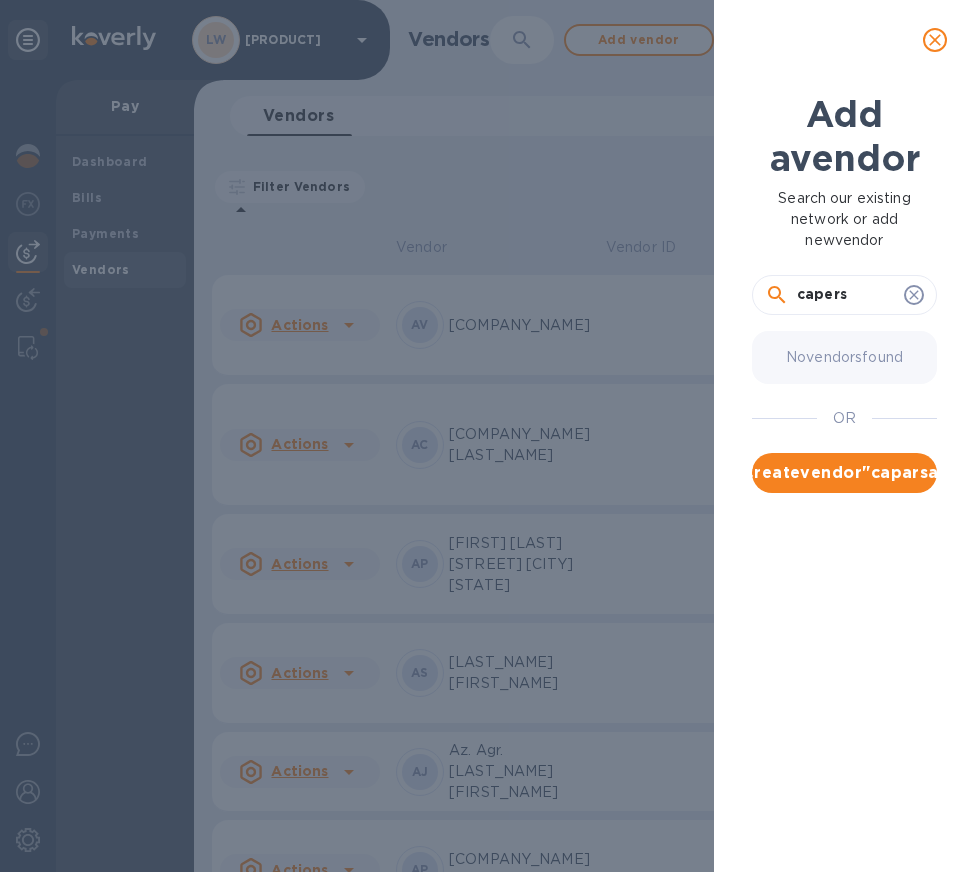 type on "capers" 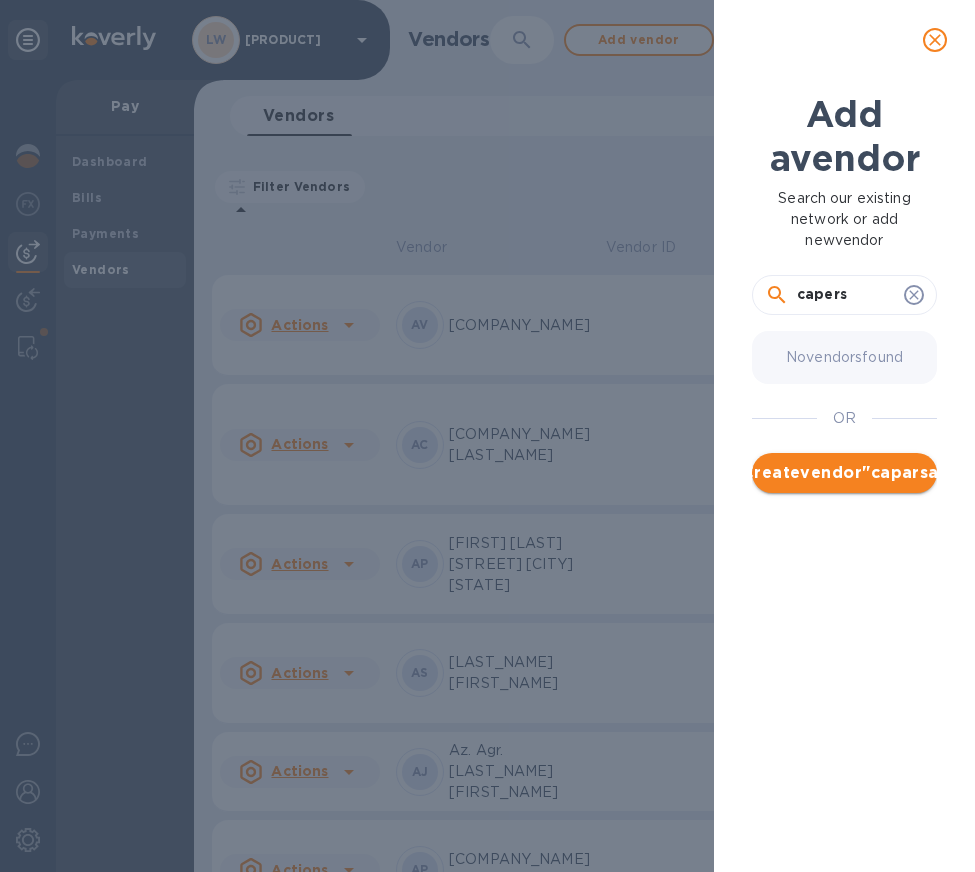 drag, startPoint x: 810, startPoint y: 329, endPoint x: 837, endPoint y: 501, distance: 174.1063 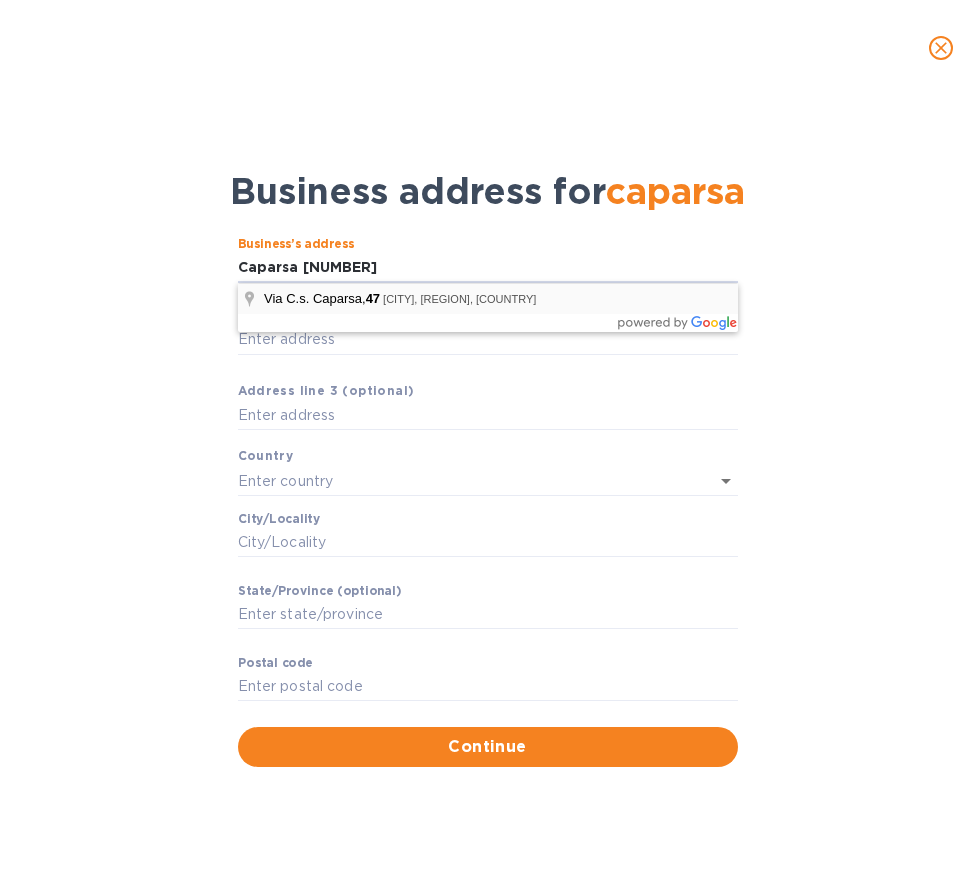 type on "Via C.s. Caparsa" 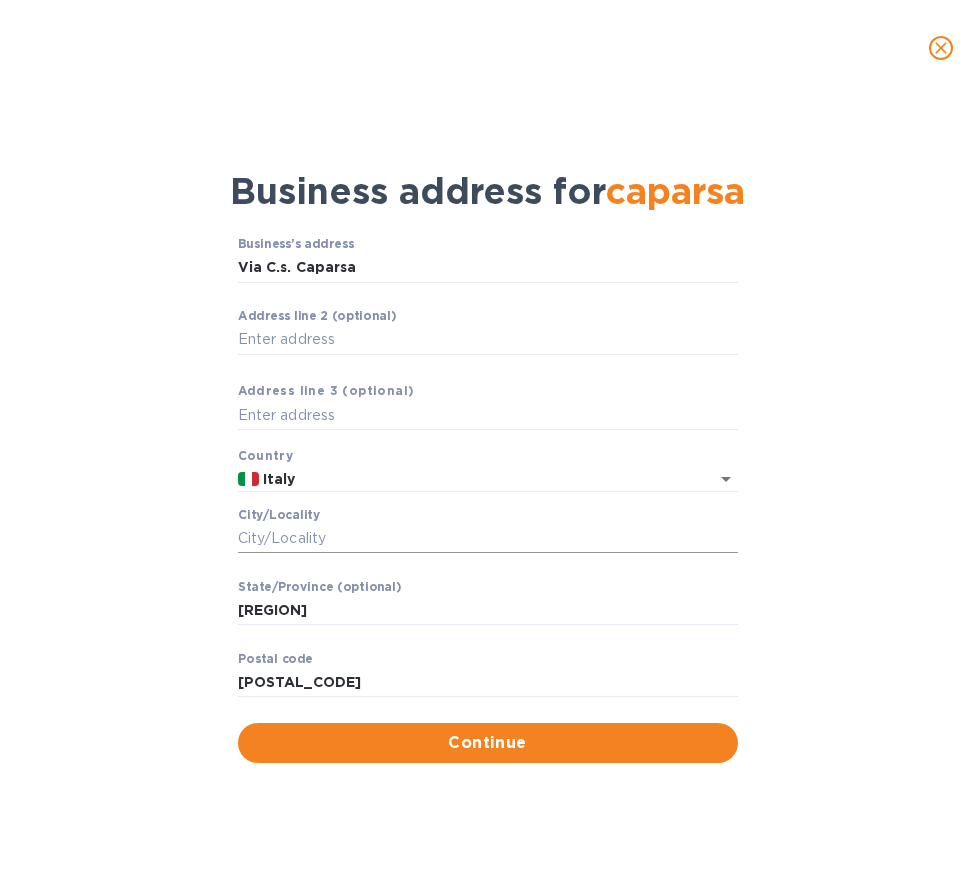click on "Сity/Locаlity" at bounding box center [488, 539] 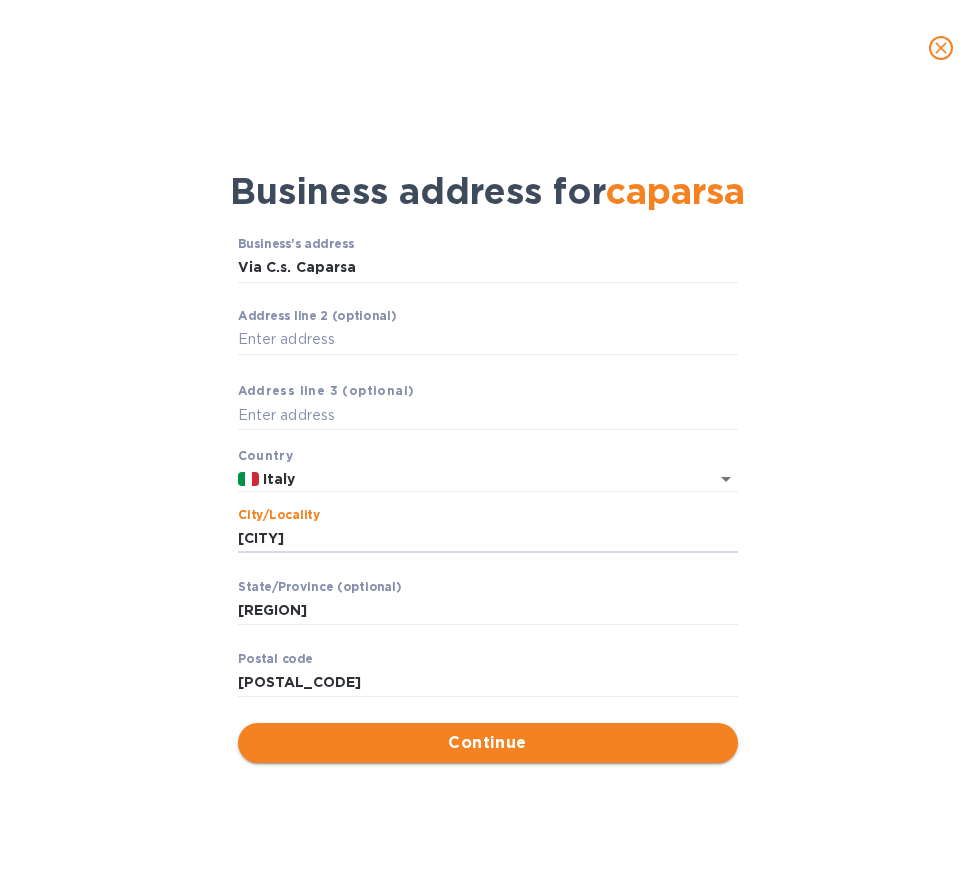 type on "[CITY]" 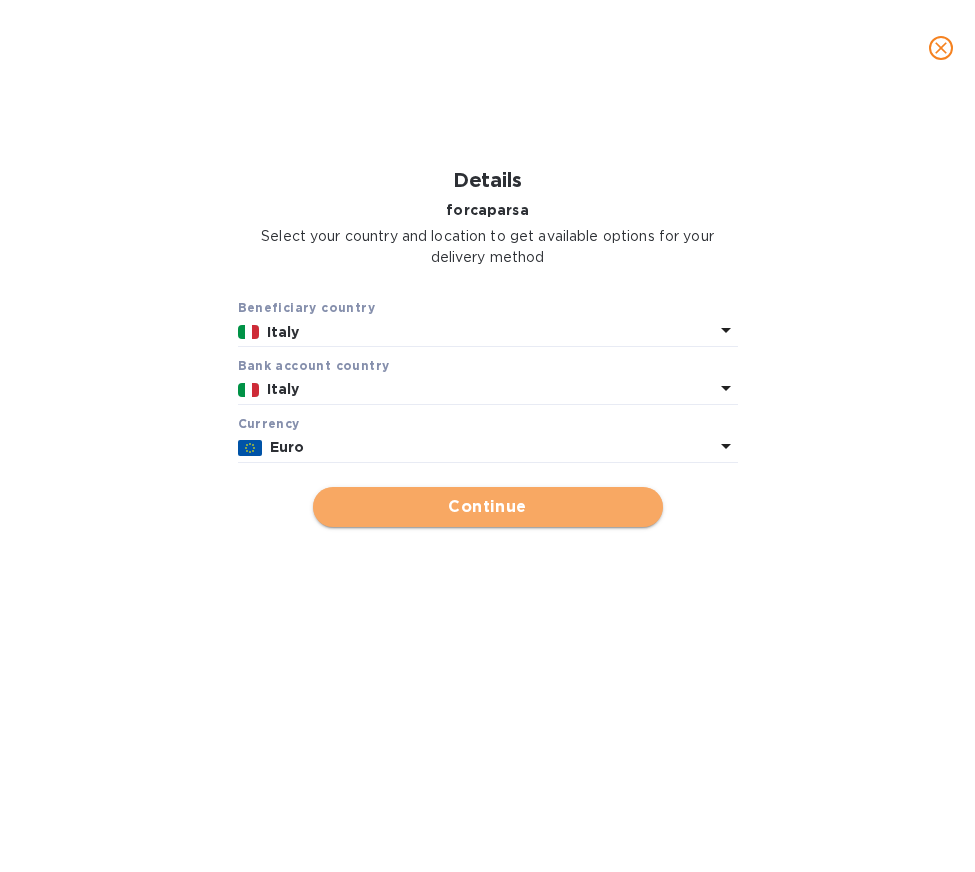 click on "Continue" at bounding box center [488, 507] 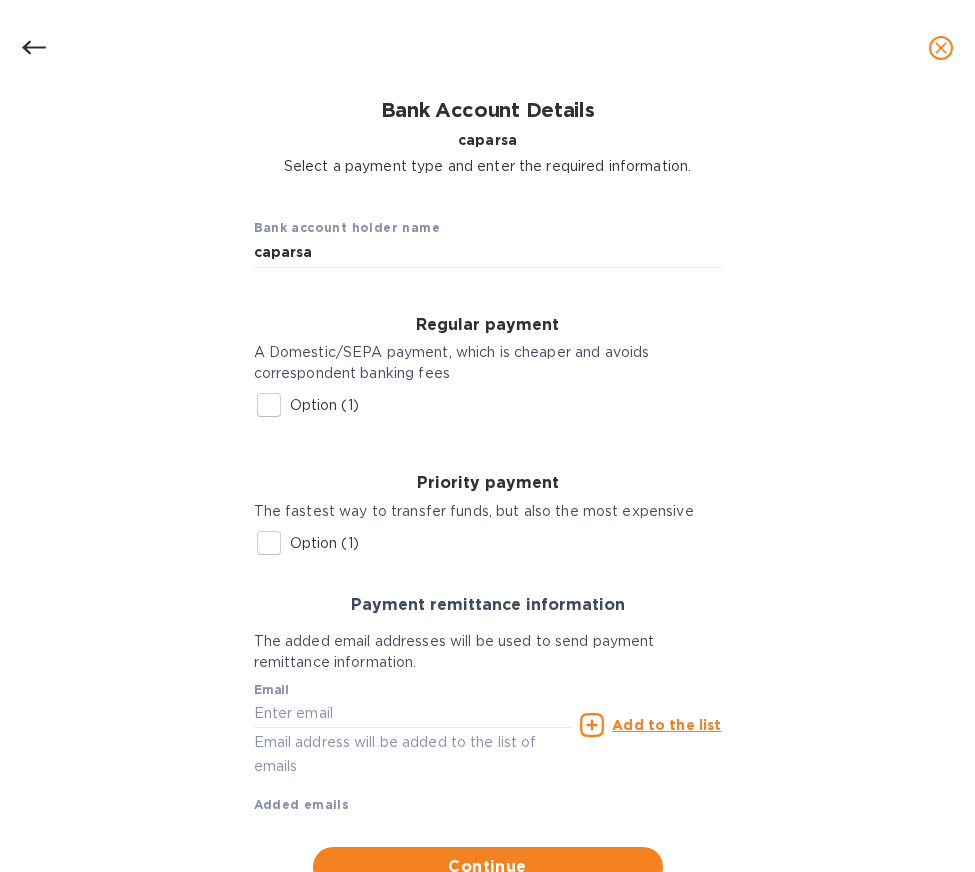click on "Option (1)" at bounding box center (269, 405) 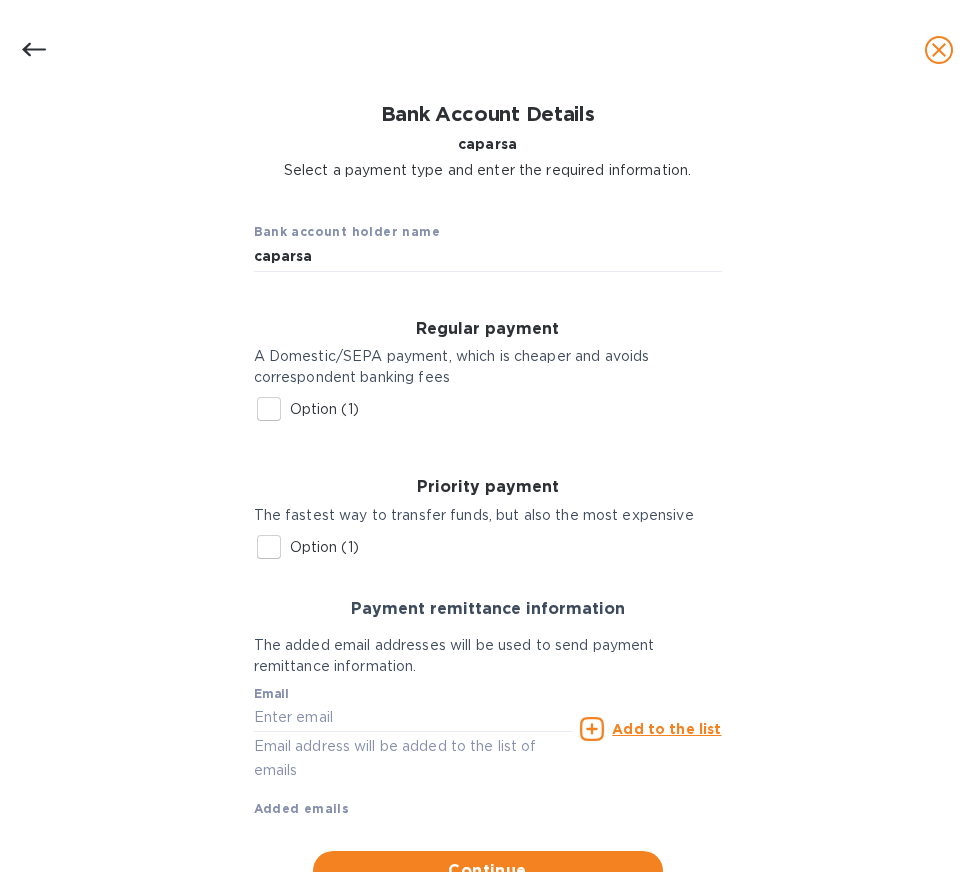 checkbox on "true" 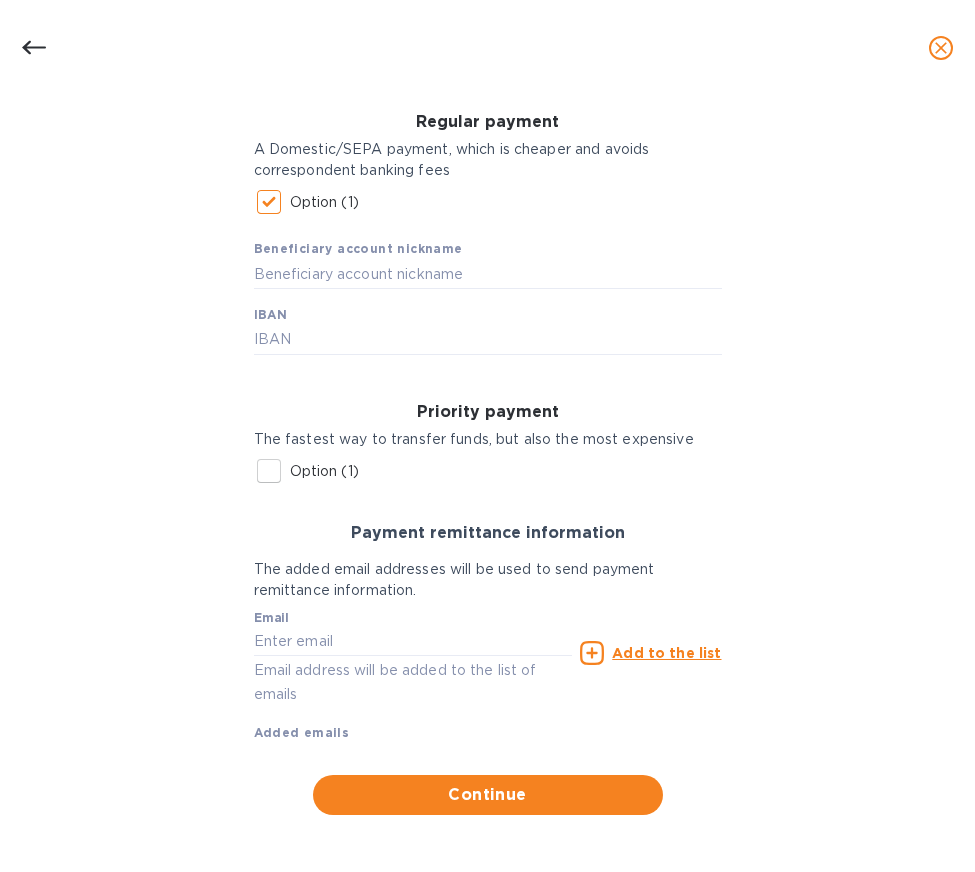 scroll, scrollTop: 271, scrollLeft: 0, axis: vertical 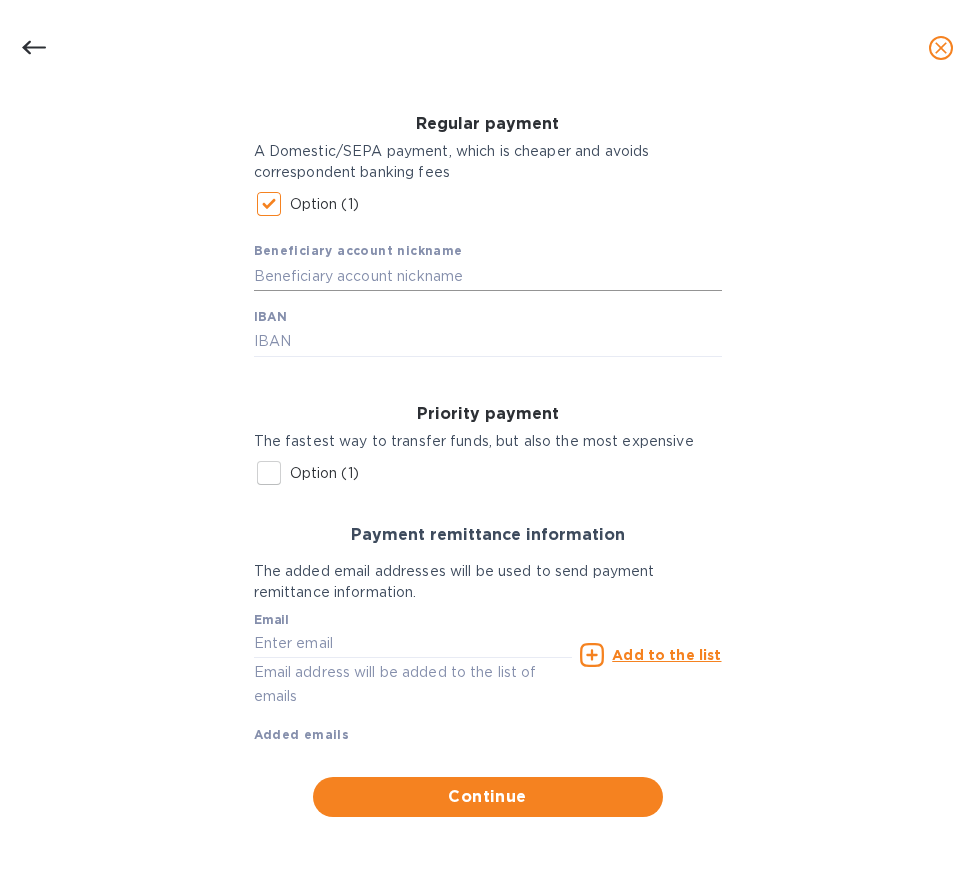 click at bounding box center (488, 276) 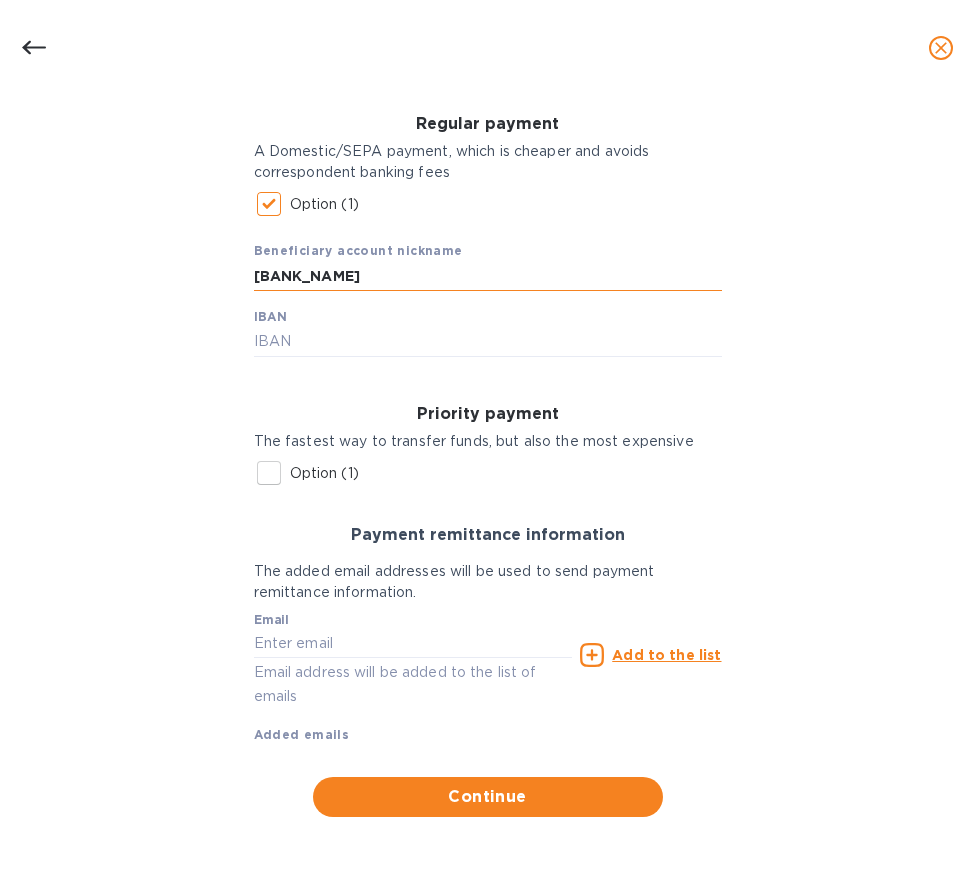 type on "[BANK_NAME]" 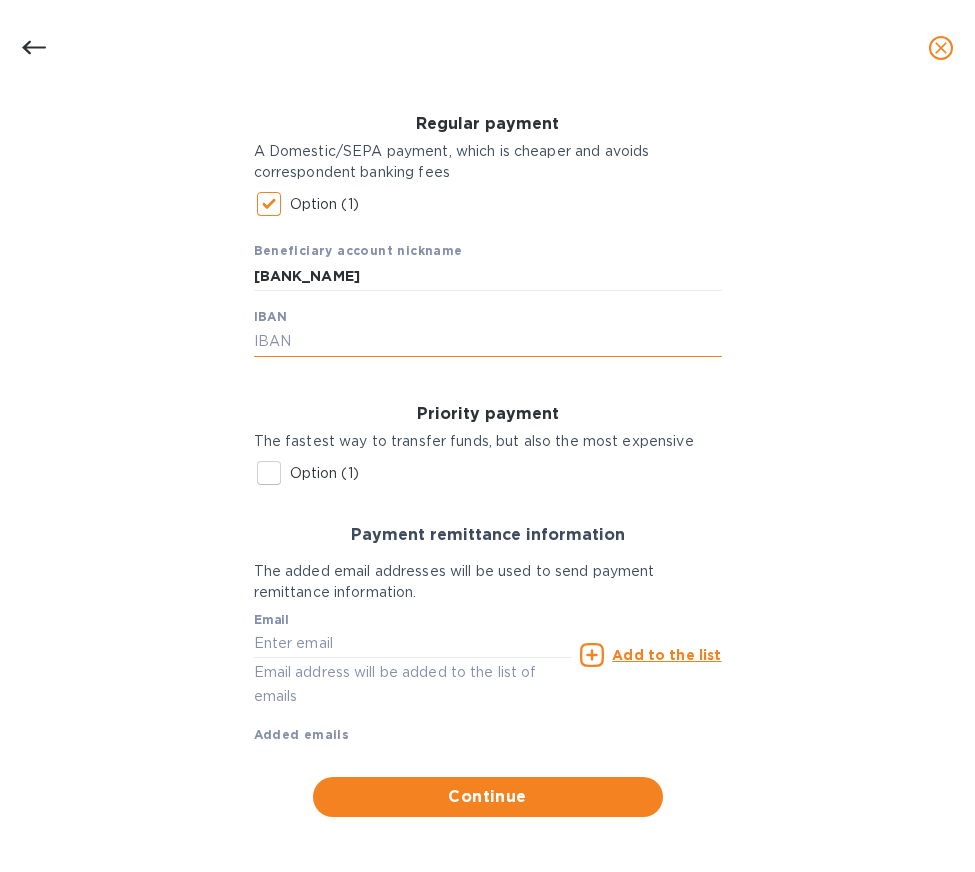 paste on "[IBAN]" 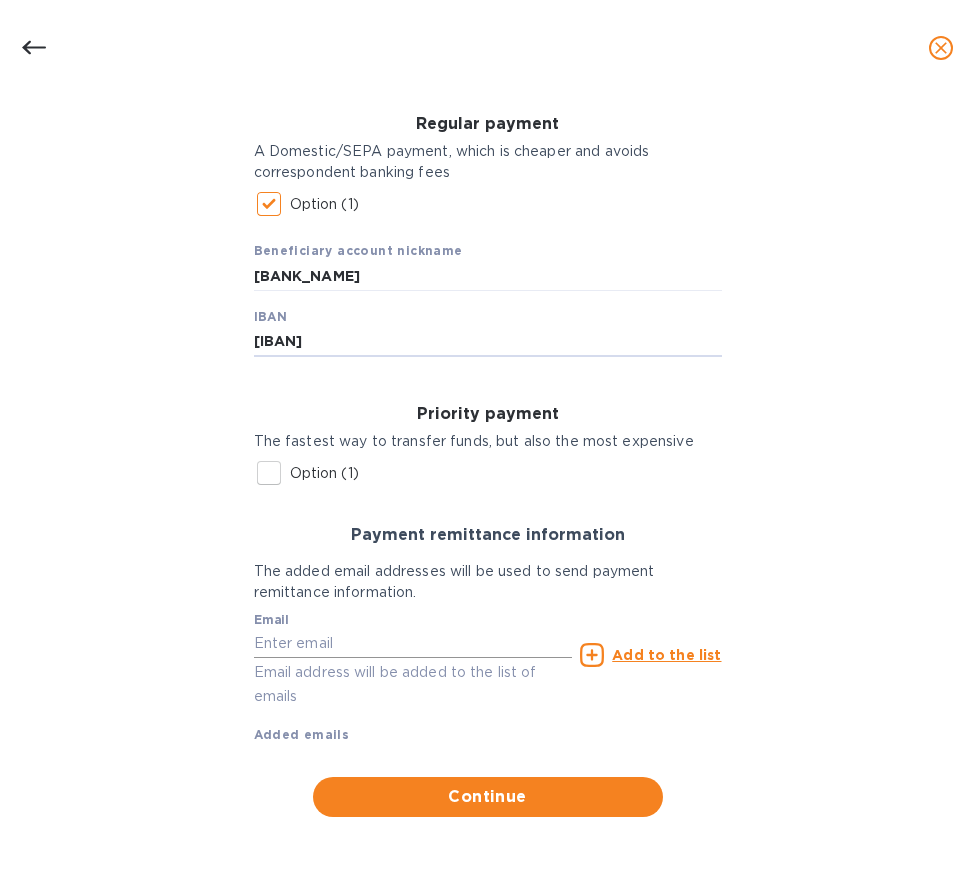 type on "[IBAN]" 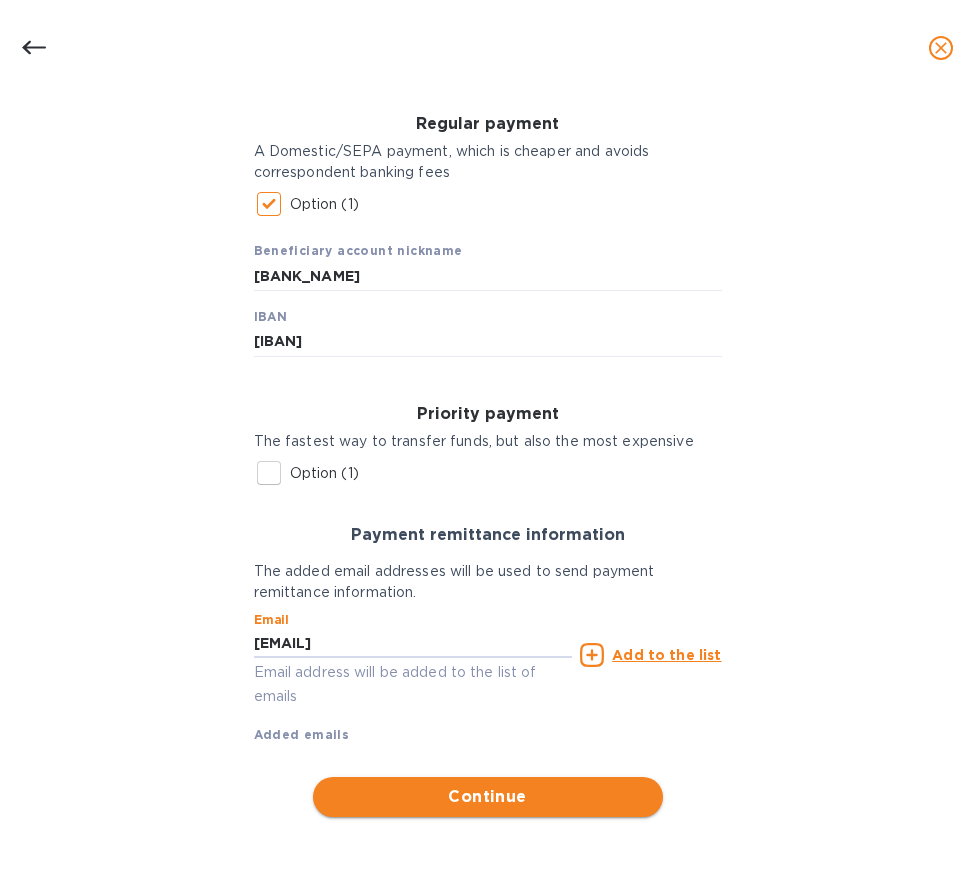 type on "[EMAIL]" 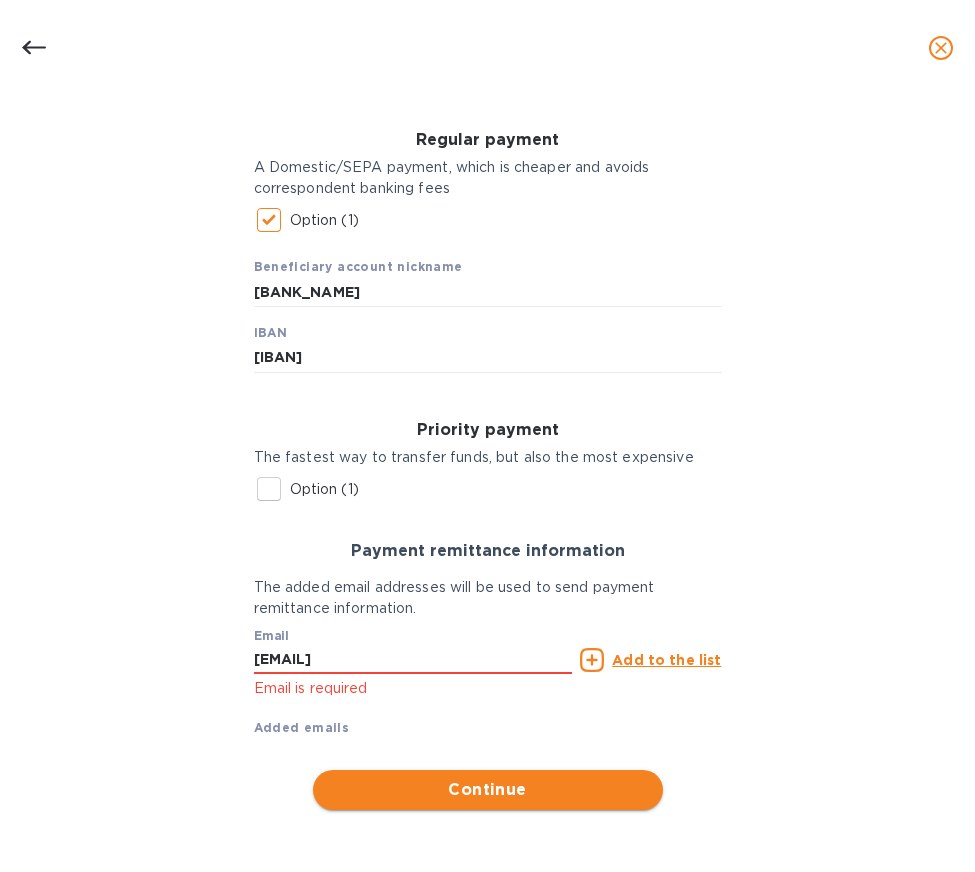 scroll, scrollTop: 248, scrollLeft: 0, axis: vertical 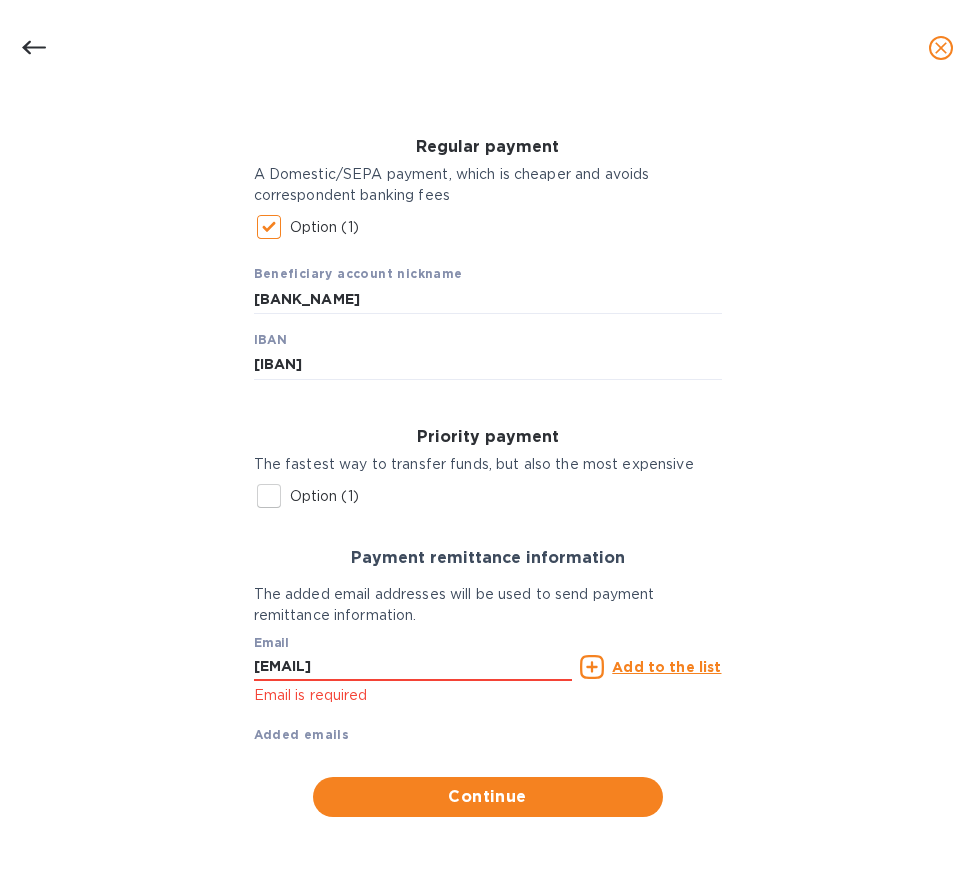 click on "Add to the list" at bounding box center (666, 667) 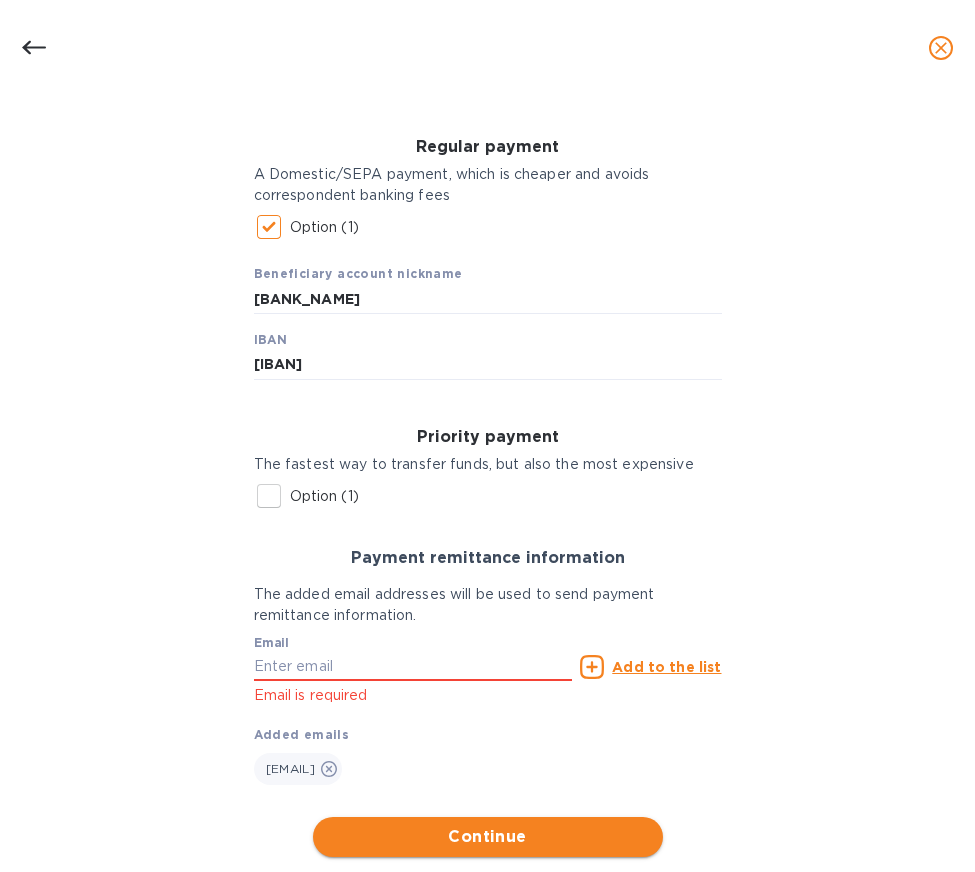 click on "Continue" at bounding box center (488, 837) 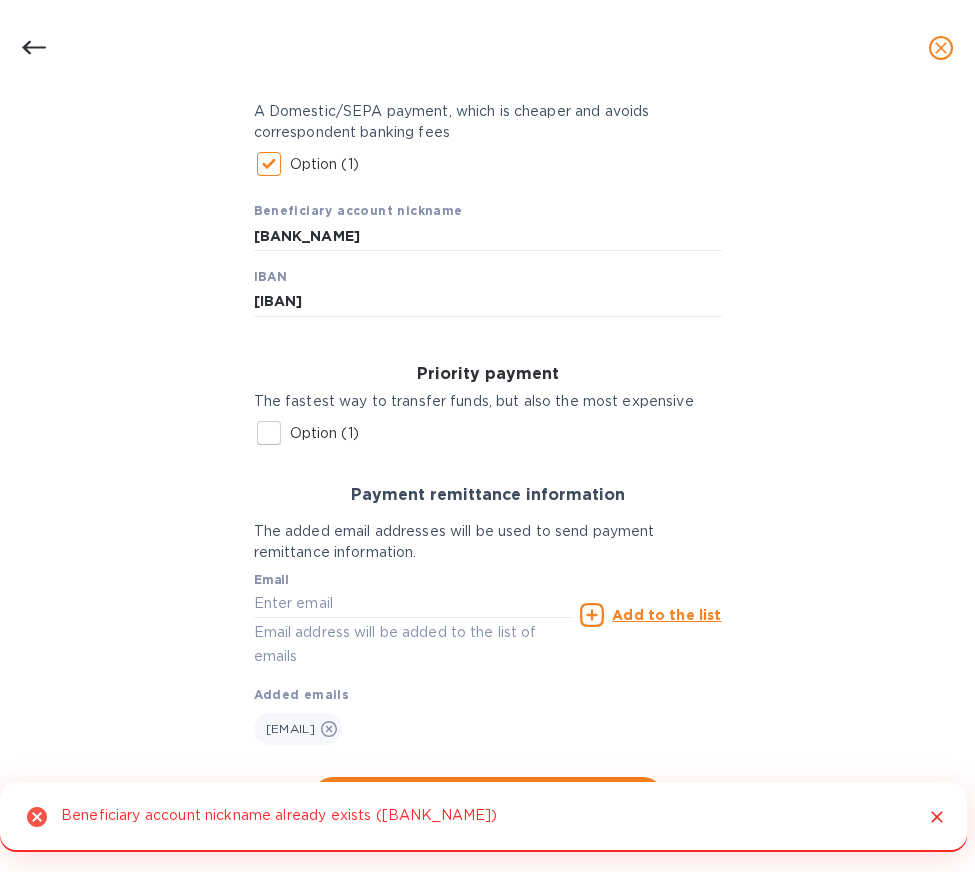 scroll, scrollTop: 268, scrollLeft: 0, axis: vertical 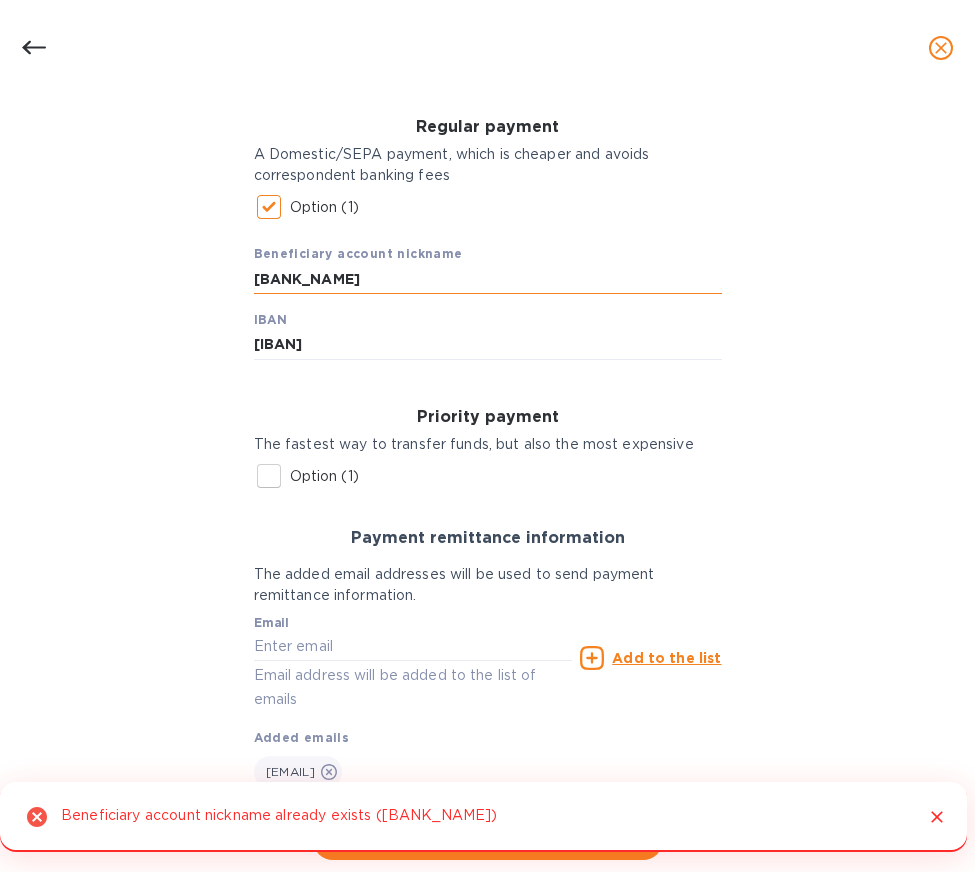 drag, startPoint x: 314, startPoint y: 274, endPoint x: 434, endPoint y: 275, distance: 120.004166 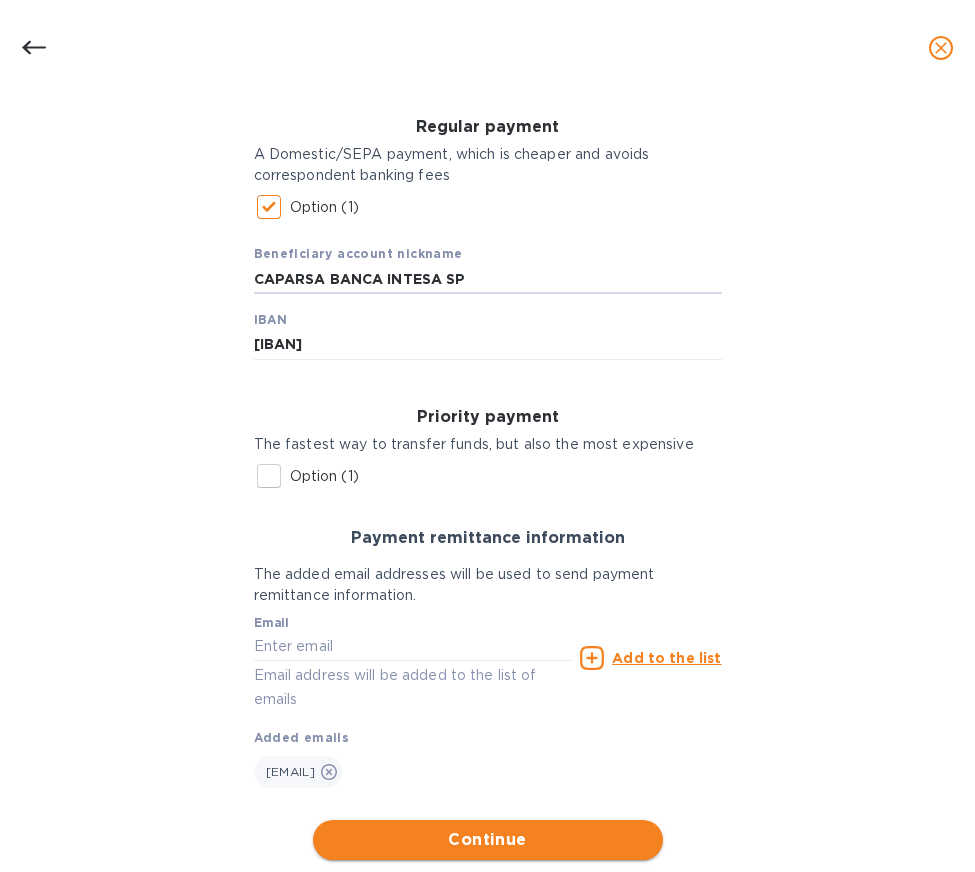 type on "CAPARSA BANCA INTESA SP" 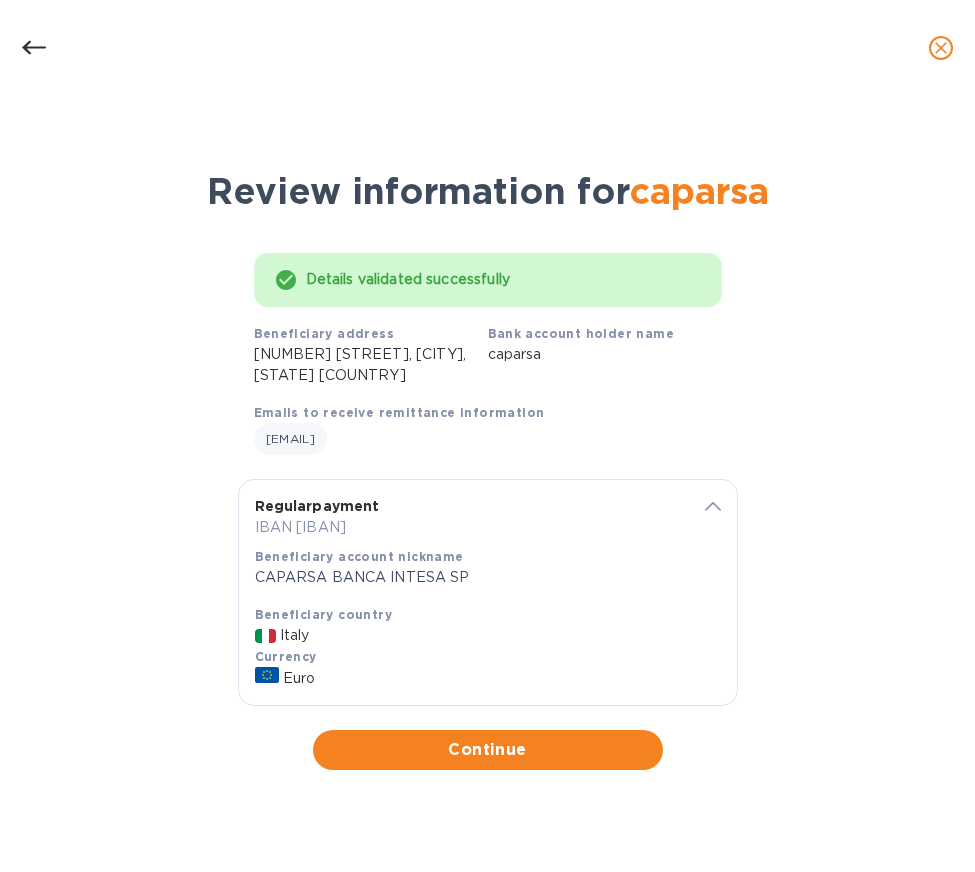 scroll, scrollTop: 0, scrollLeft: 0, axis: both 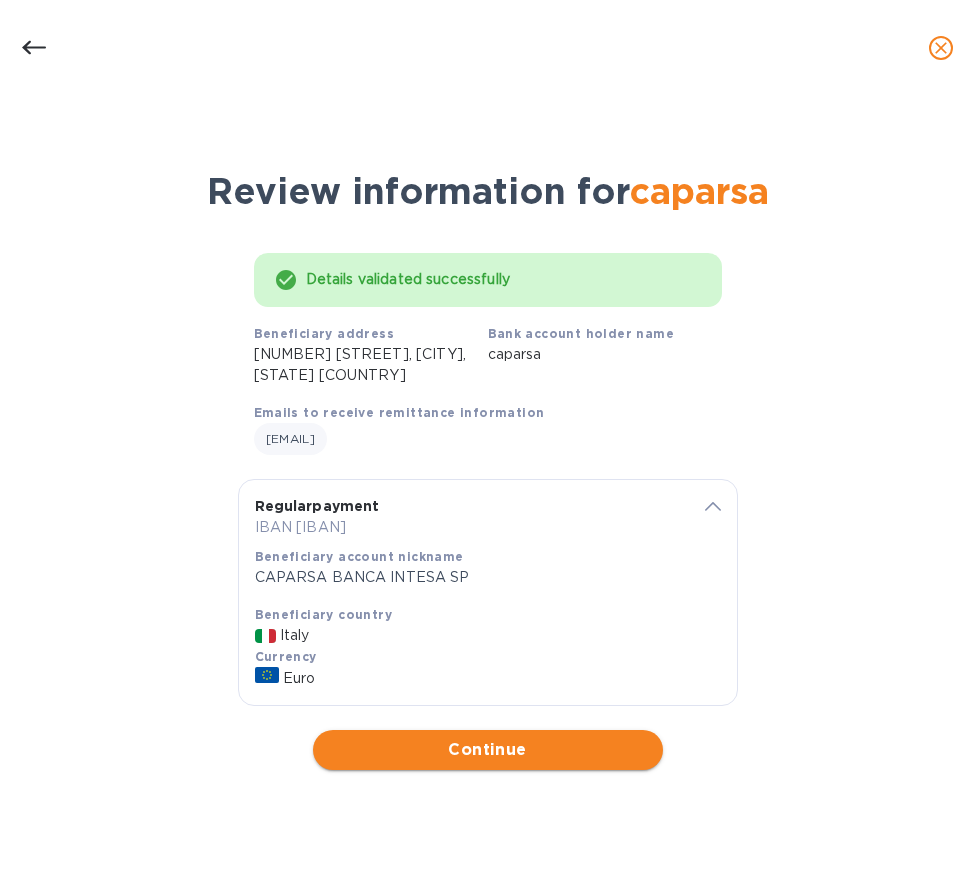 click on "Continue" at bounding box center (488, 750) 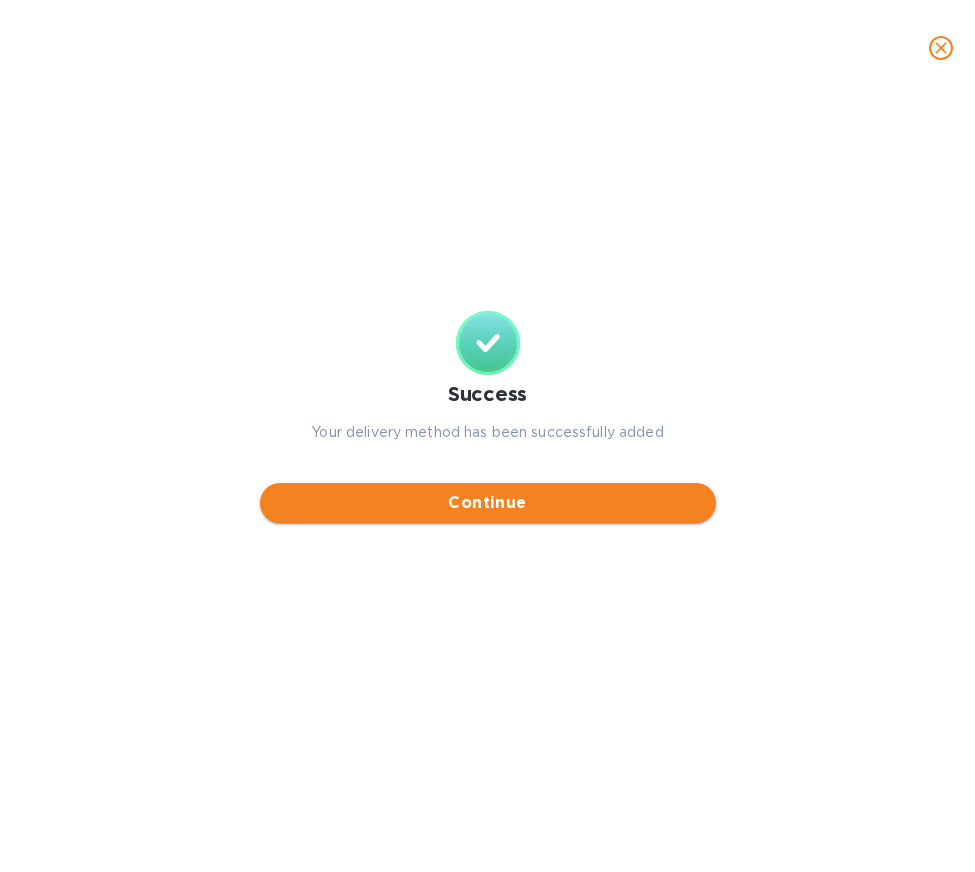 click on "Continue" at bounding box center [488, 503] 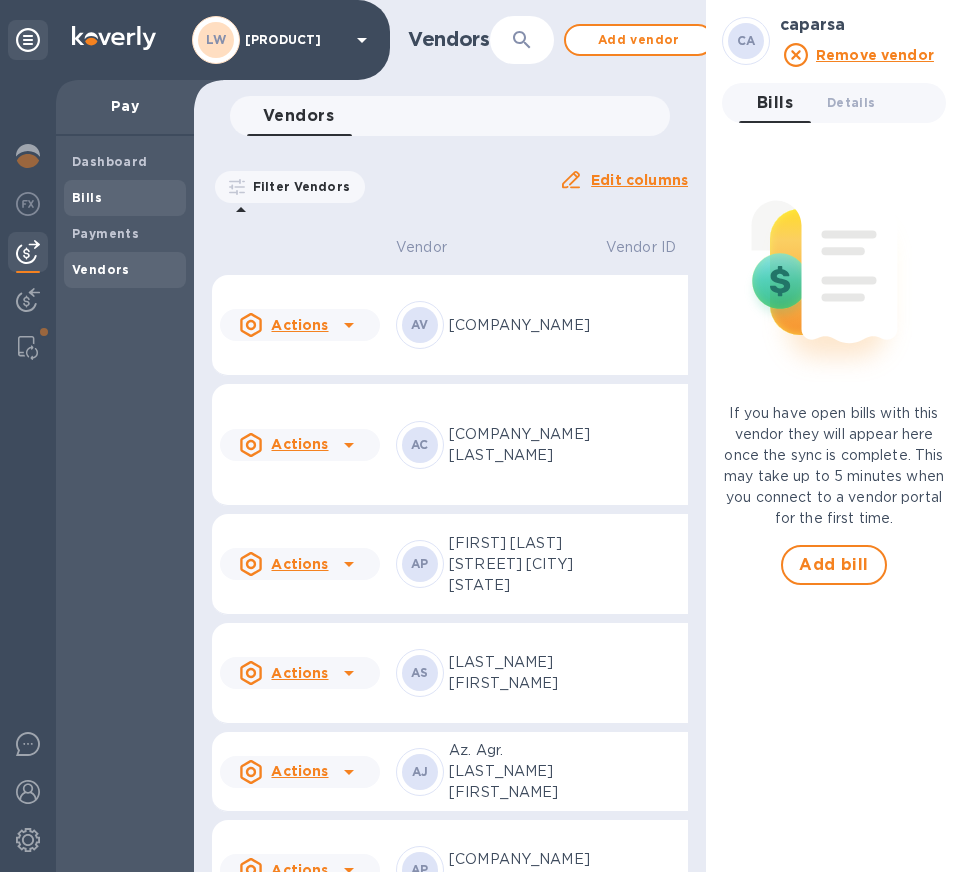 click on "Bills" at bounding box center [87, 197] 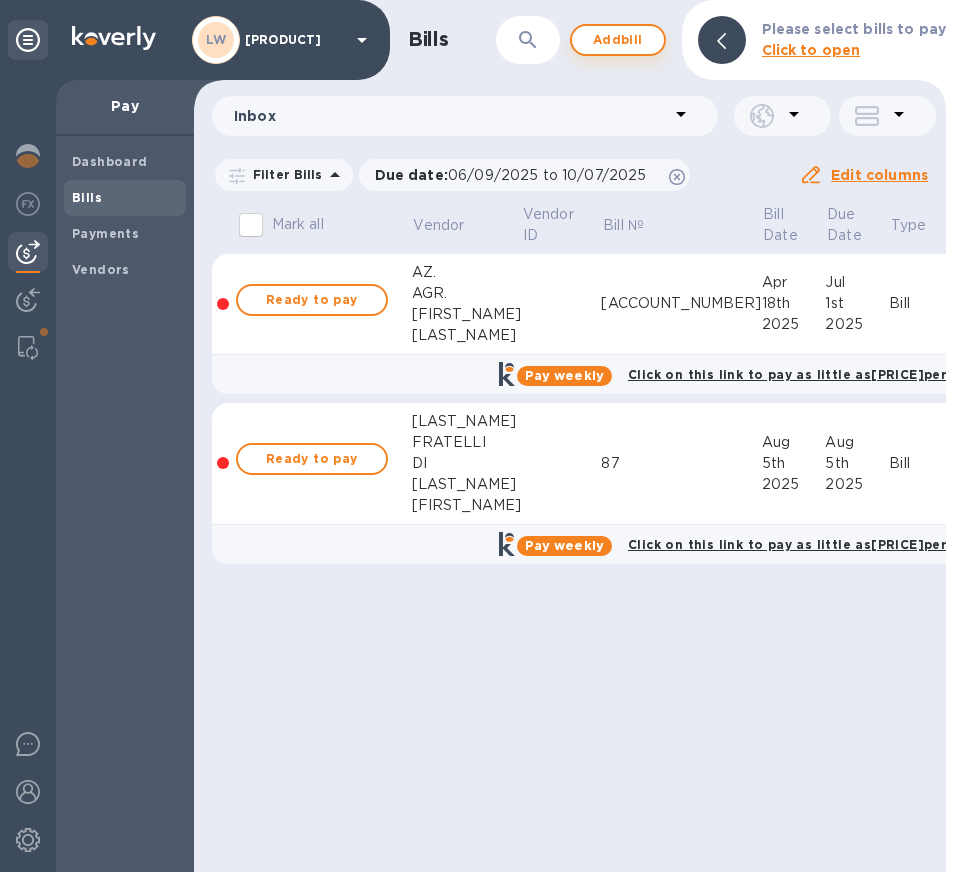 click on "Add   bill" at bounding box center [618, 40] 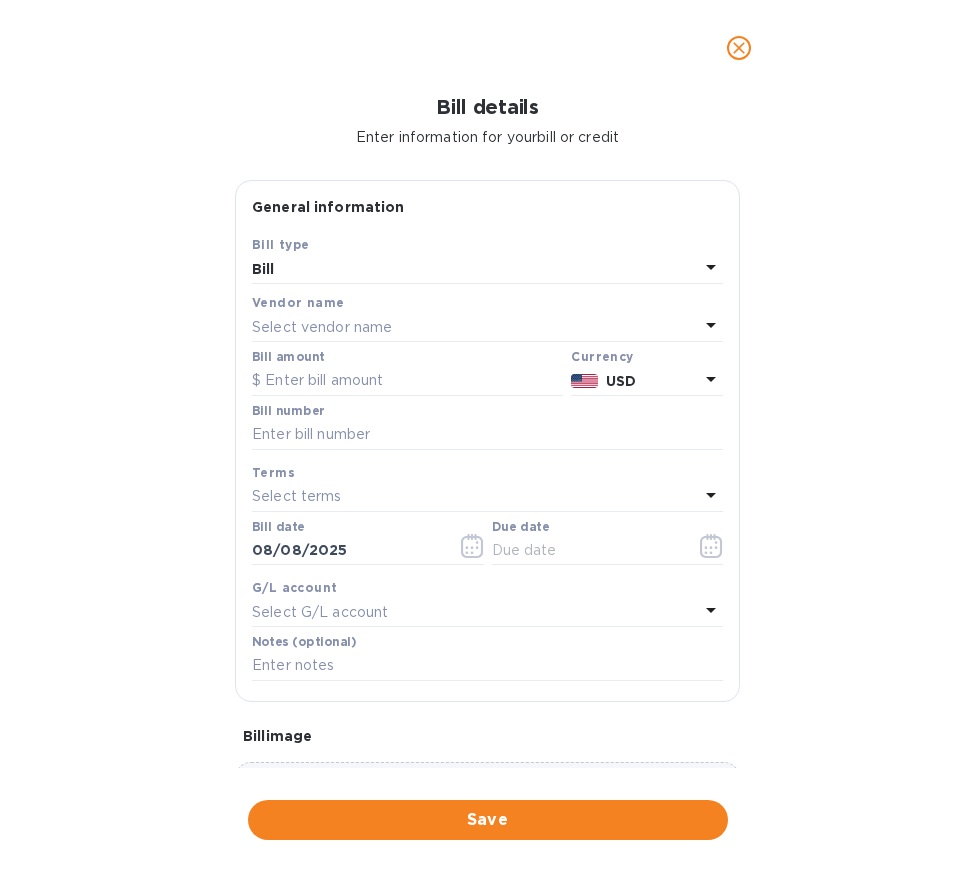 click on "Select vendor name" at bounding box center (475, 327) 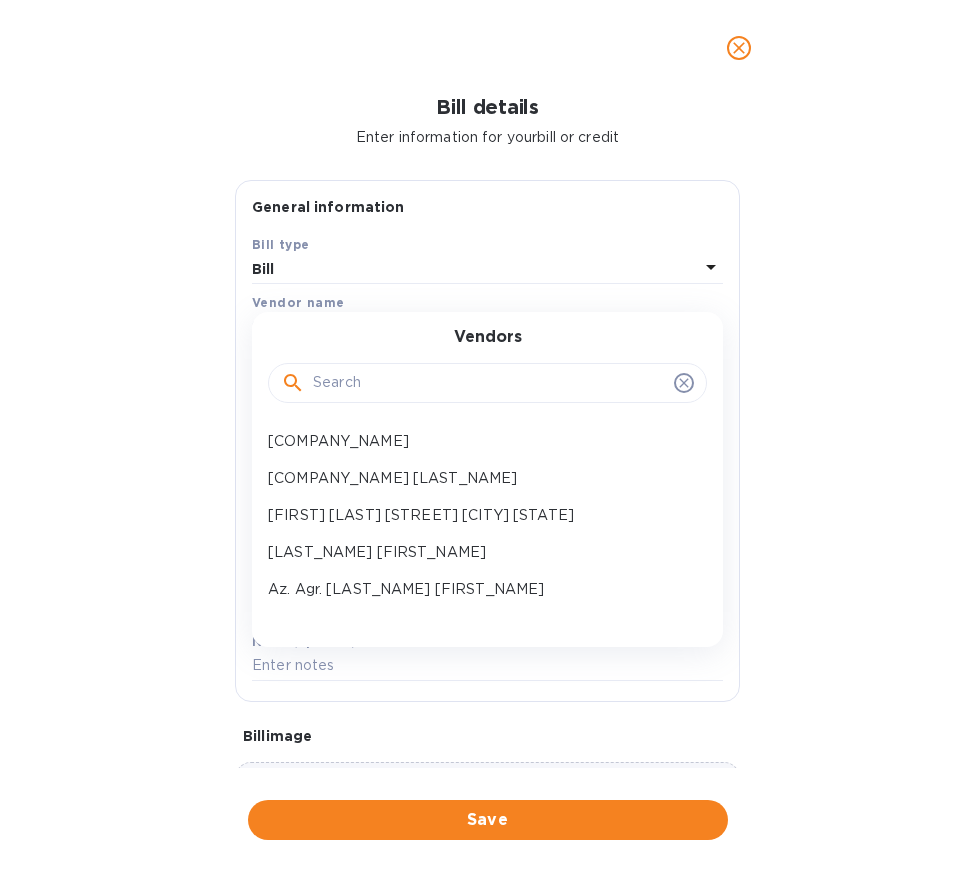 click at bounding box center (489, 383) 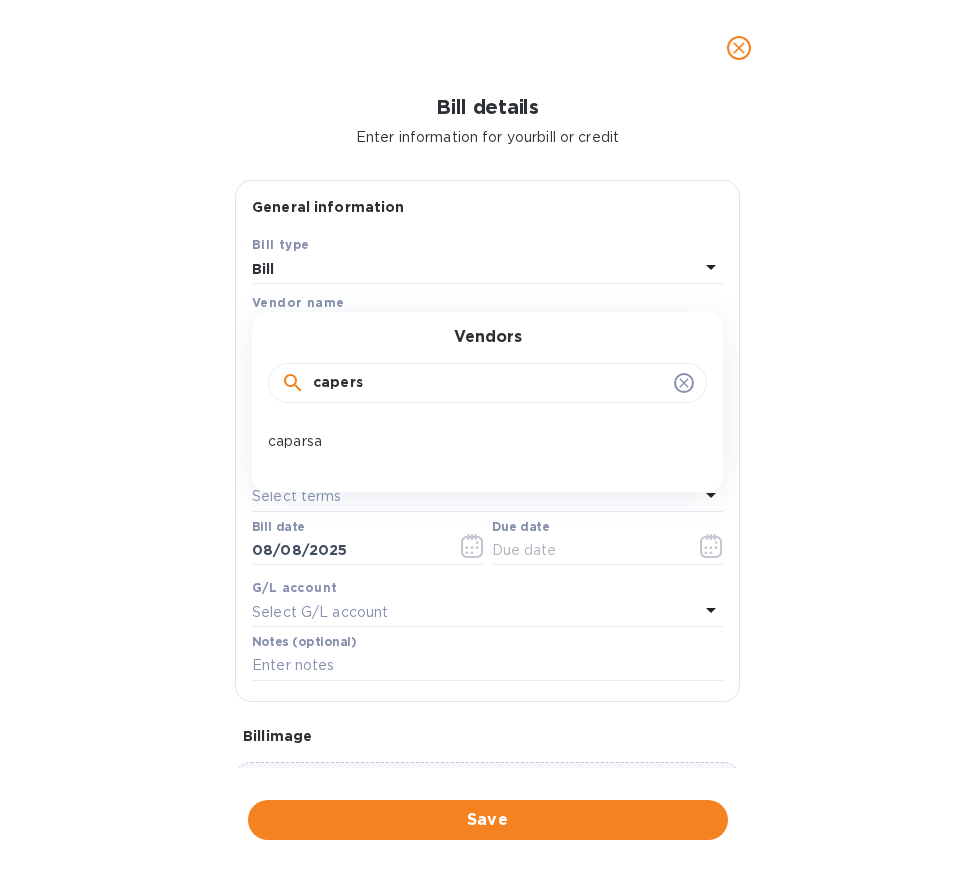 type on "capers" 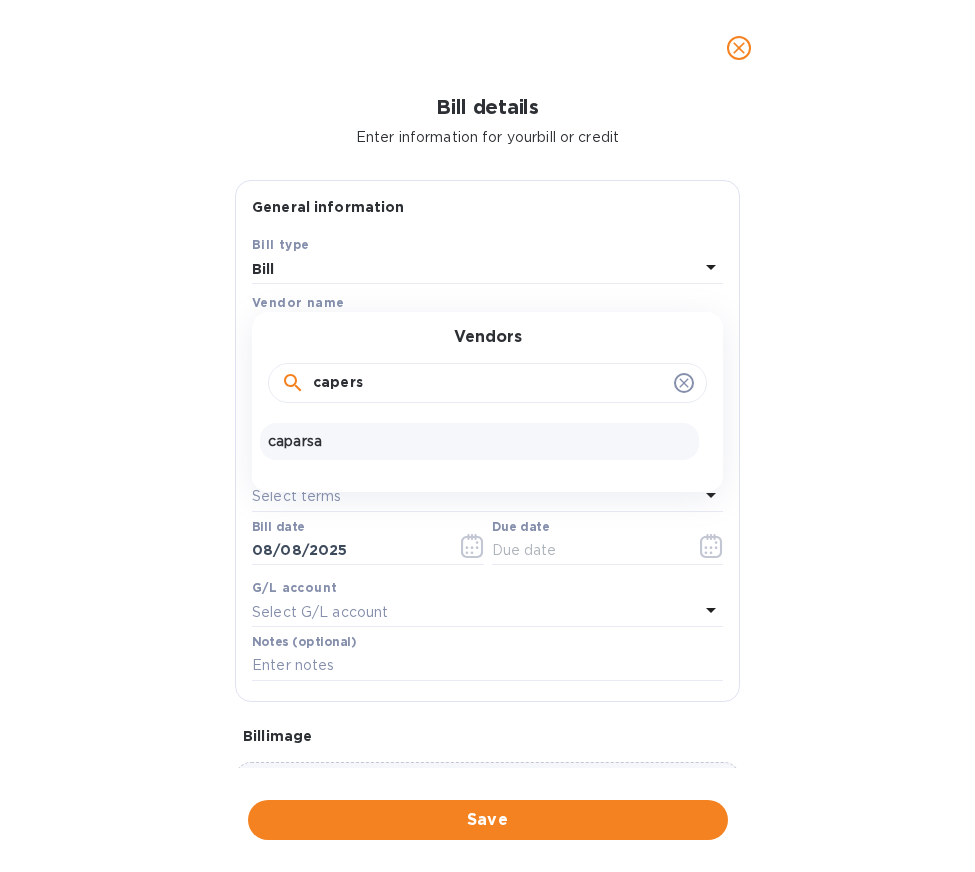 drag, startPoint x: 321, startPoint y: 418, endPoint x: 309, endPoint y: 437, distance: 22.472204 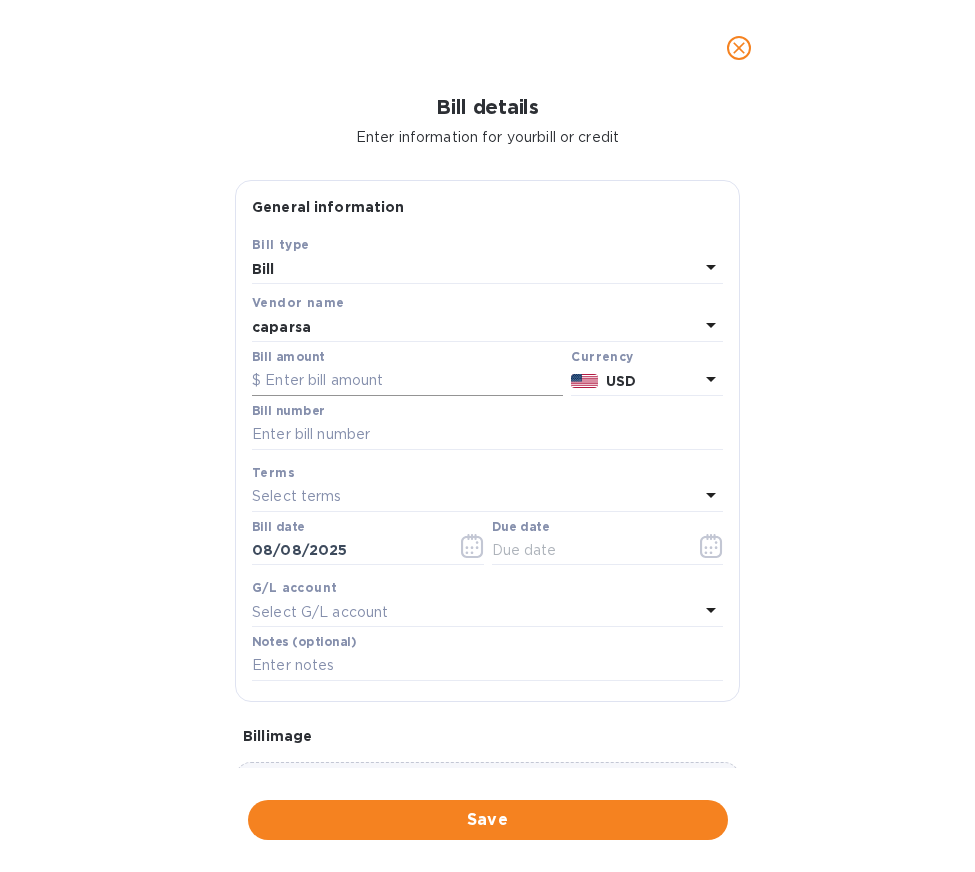click at bounding box center [407, 381] 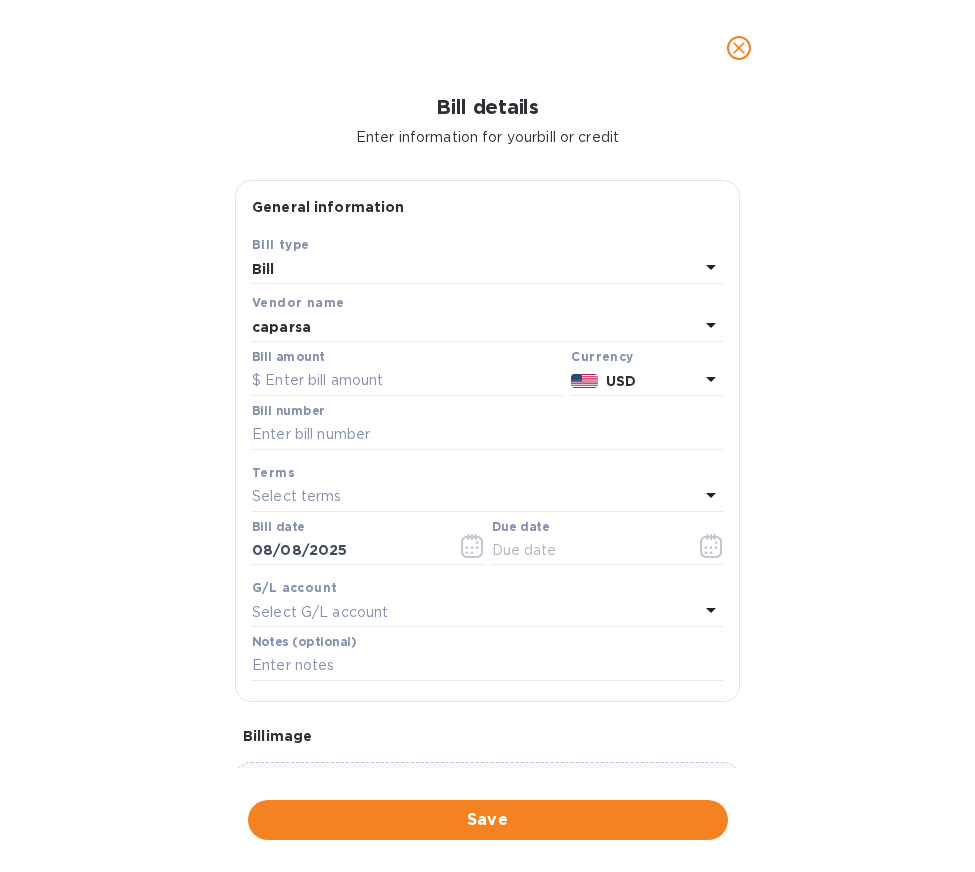 click on "USD" at bounding box center [652, 381] 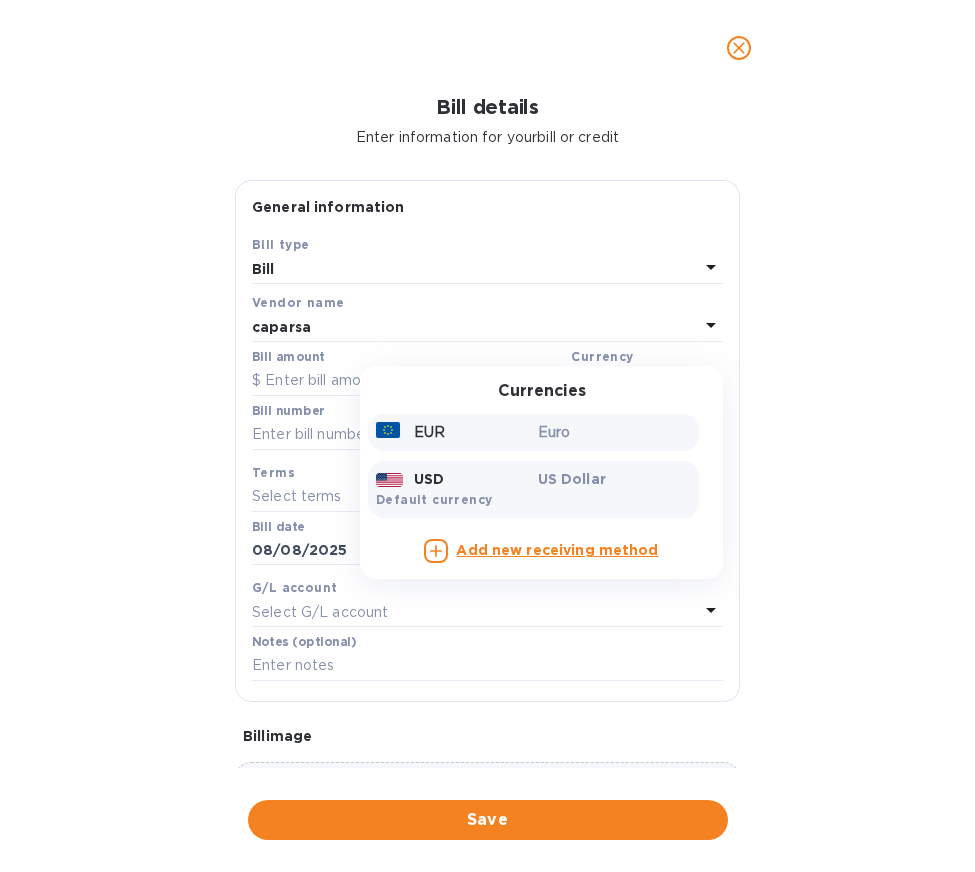 click on "Euro" at bounding box center [615, 432] 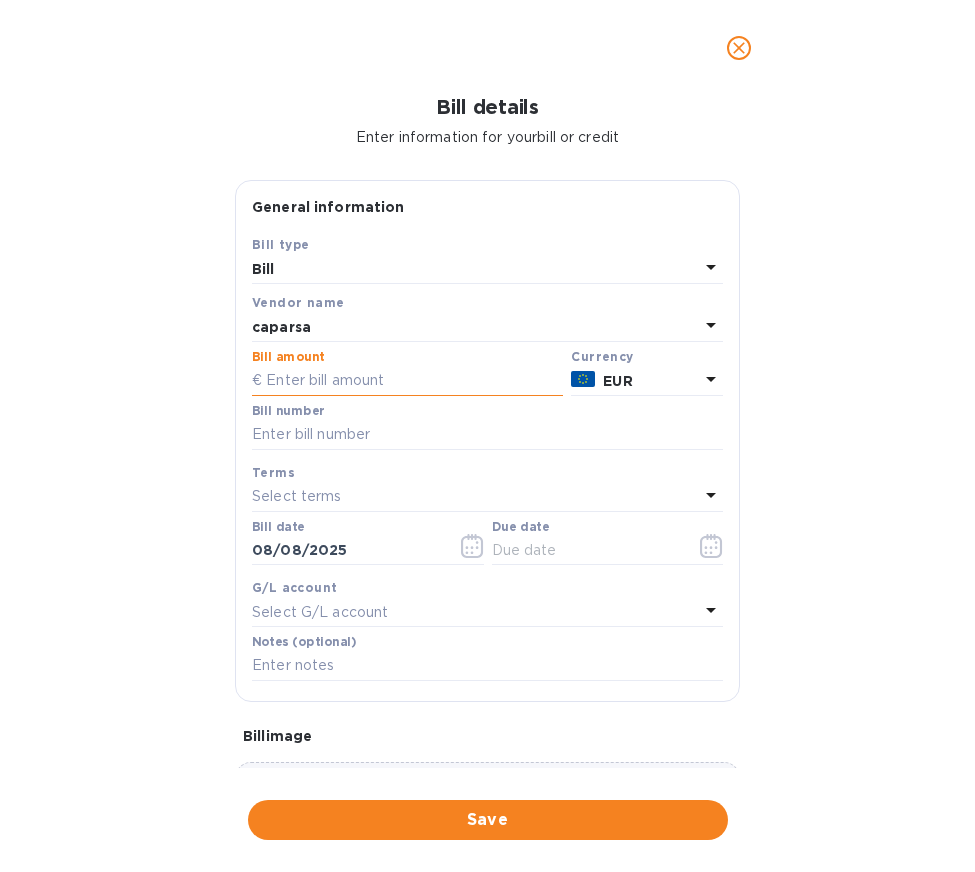 click at bounding box center [407, 381] 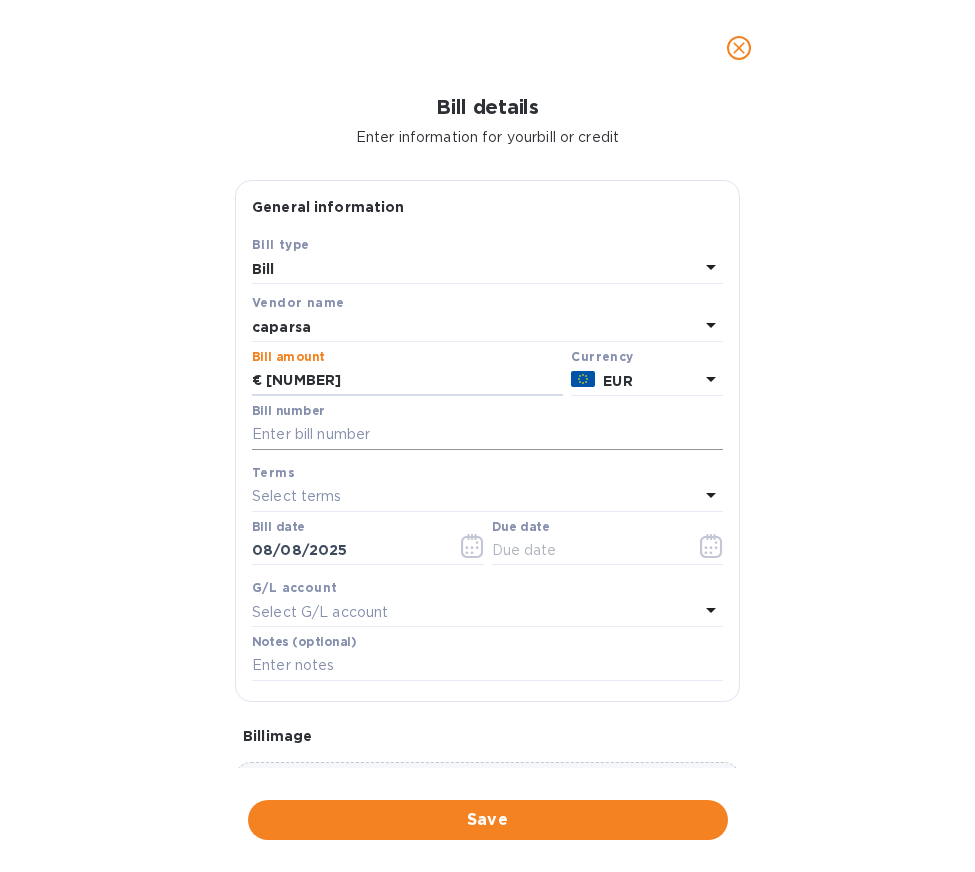 type on "[NUMBER]" 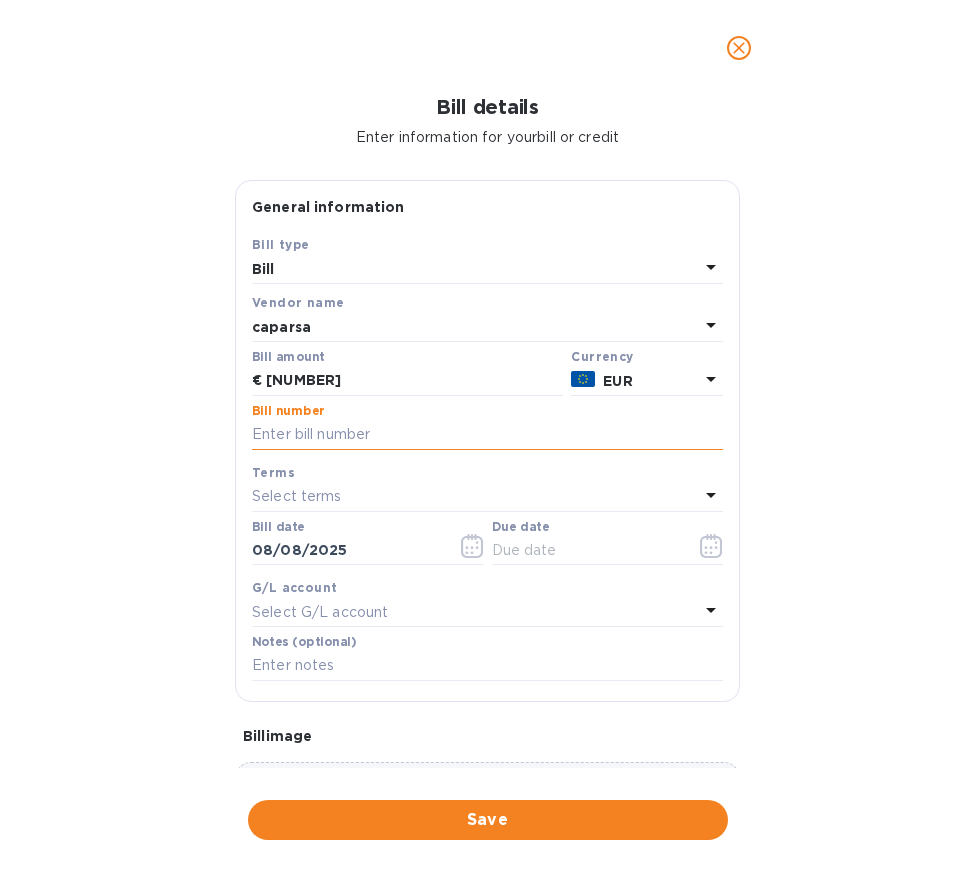 click at bounding box center [487, 435] 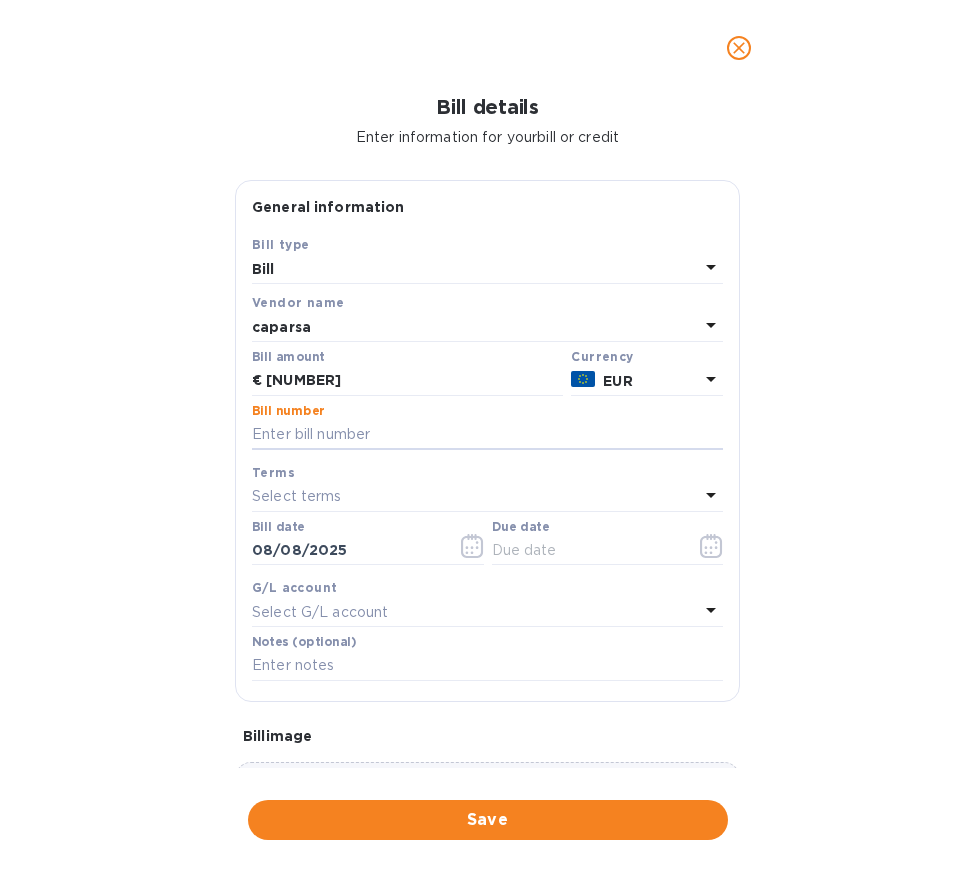 type on "9" 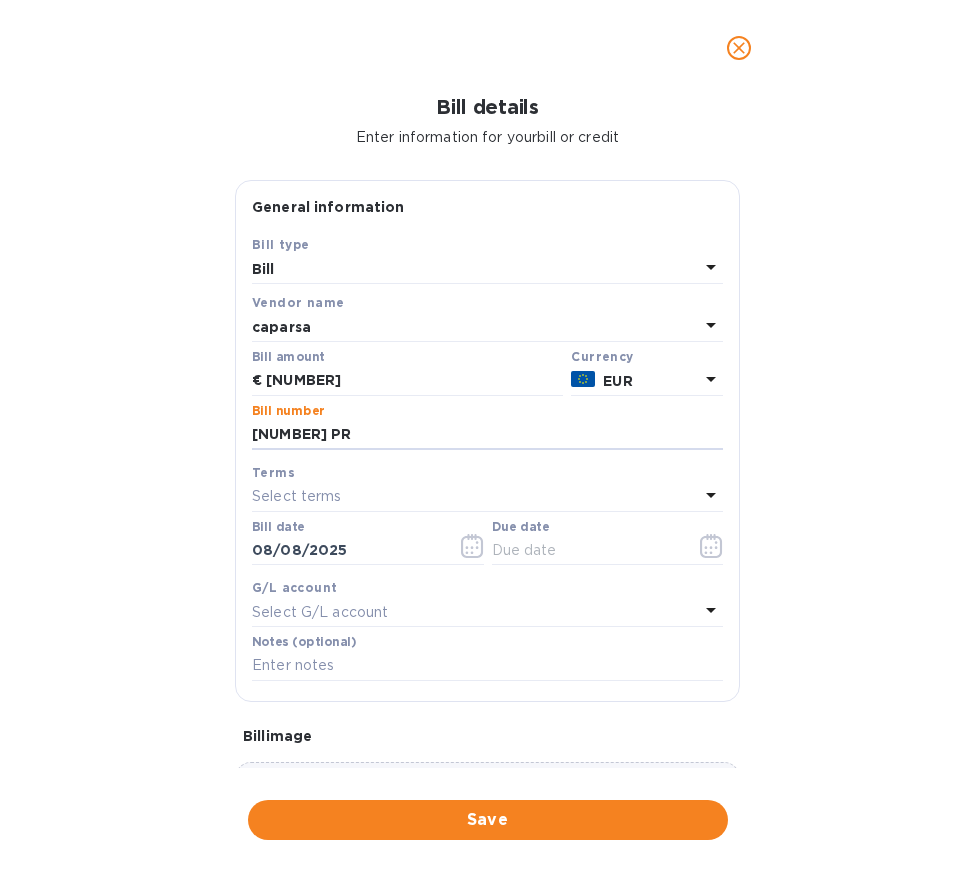 type on "[NUMBER] PR" 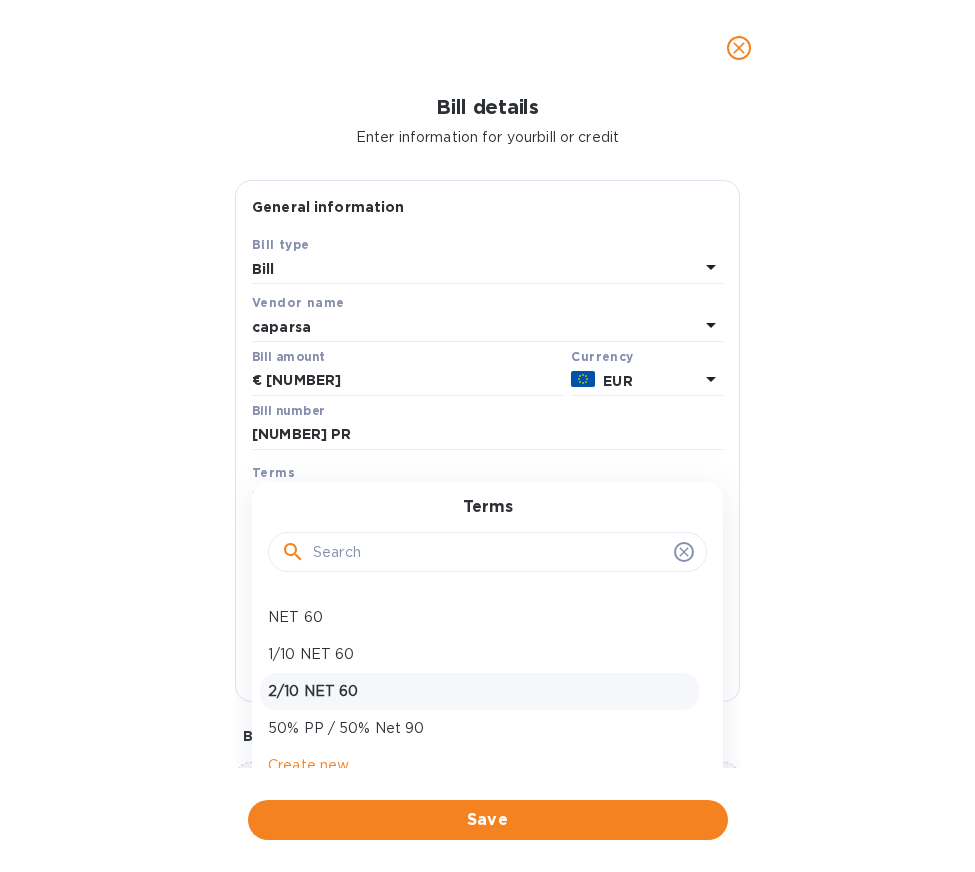 scroll, scrollTop: 30, scrollLeft: 0, axis: vertical 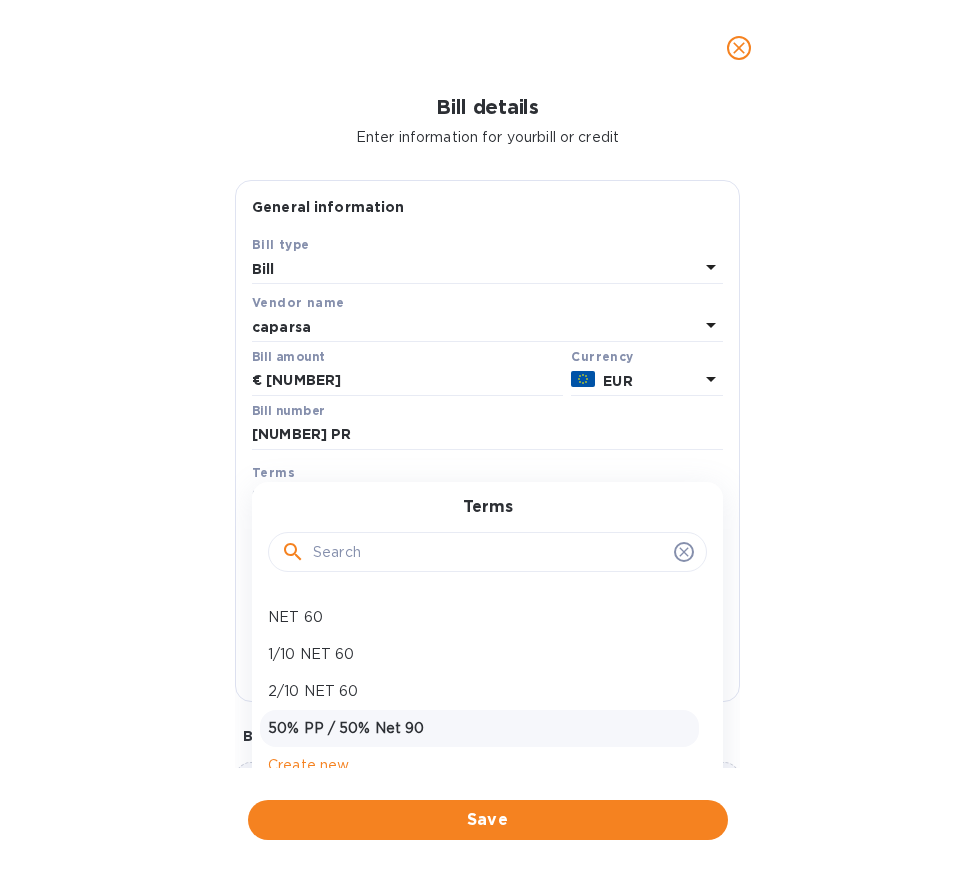 click on "50% PP / 50% Net 90" at bounding box center [479, 728] 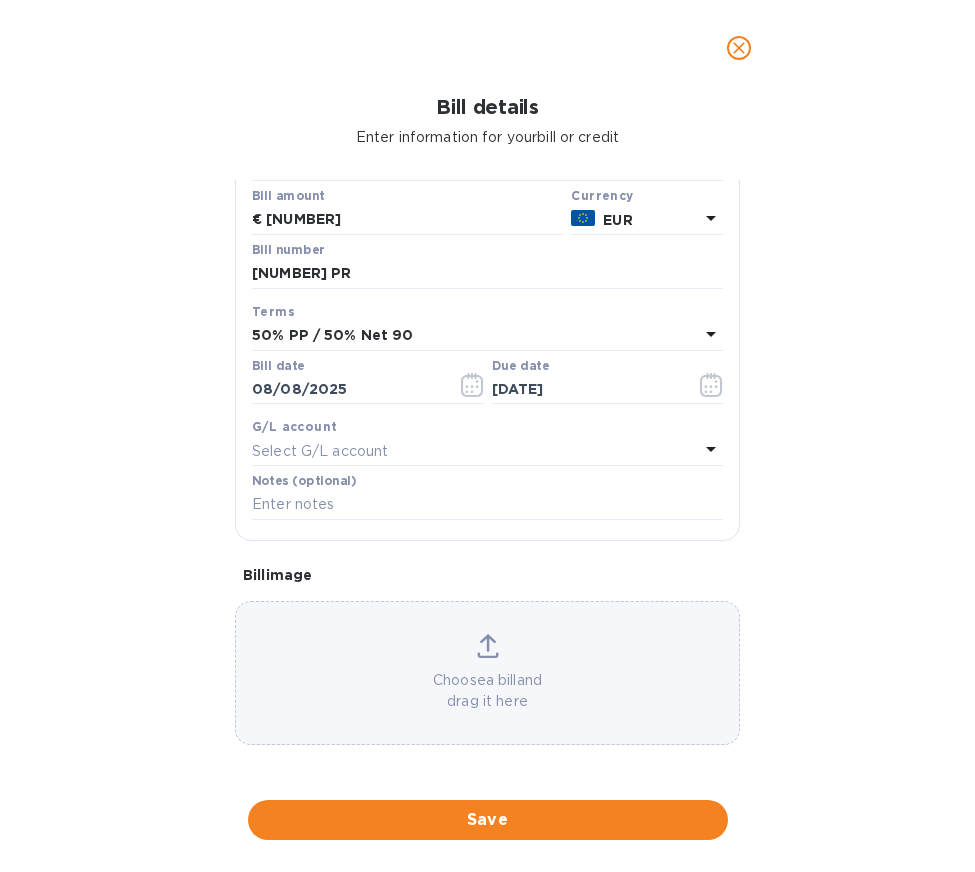 scroll, scrollTop: 107, scrollLeft: 0, axis: vertical 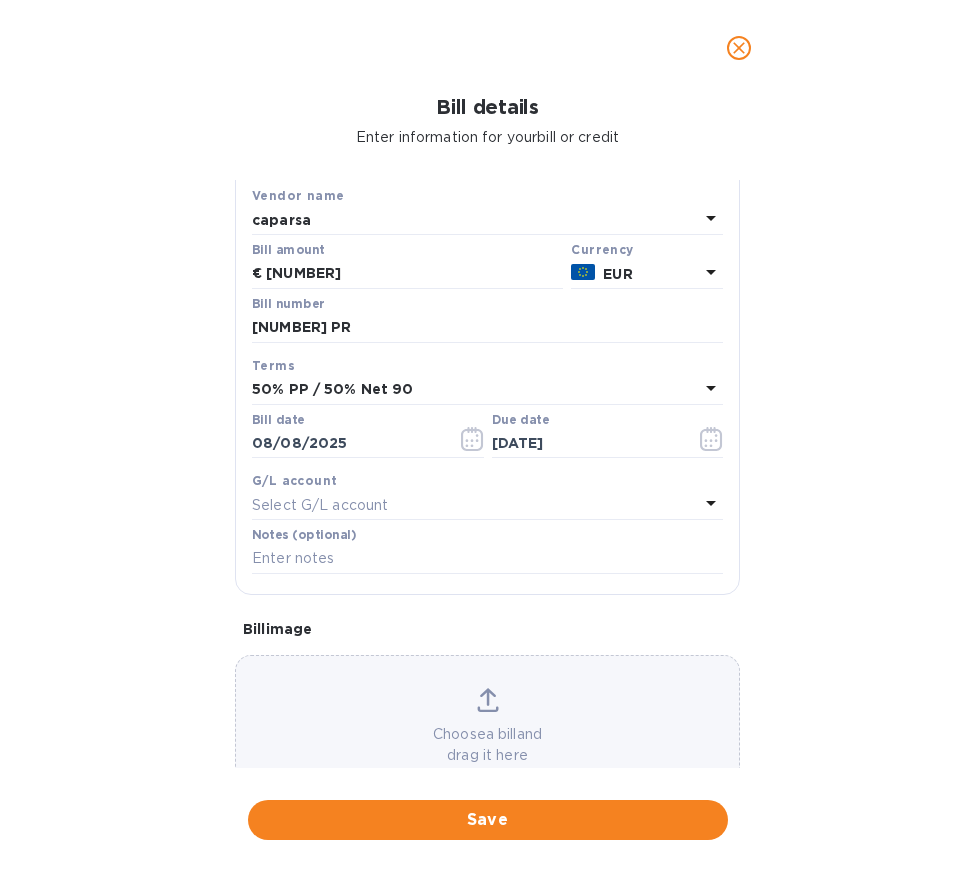 click on "50% PP / 50% Net 90" at bounding box center [333, 389] 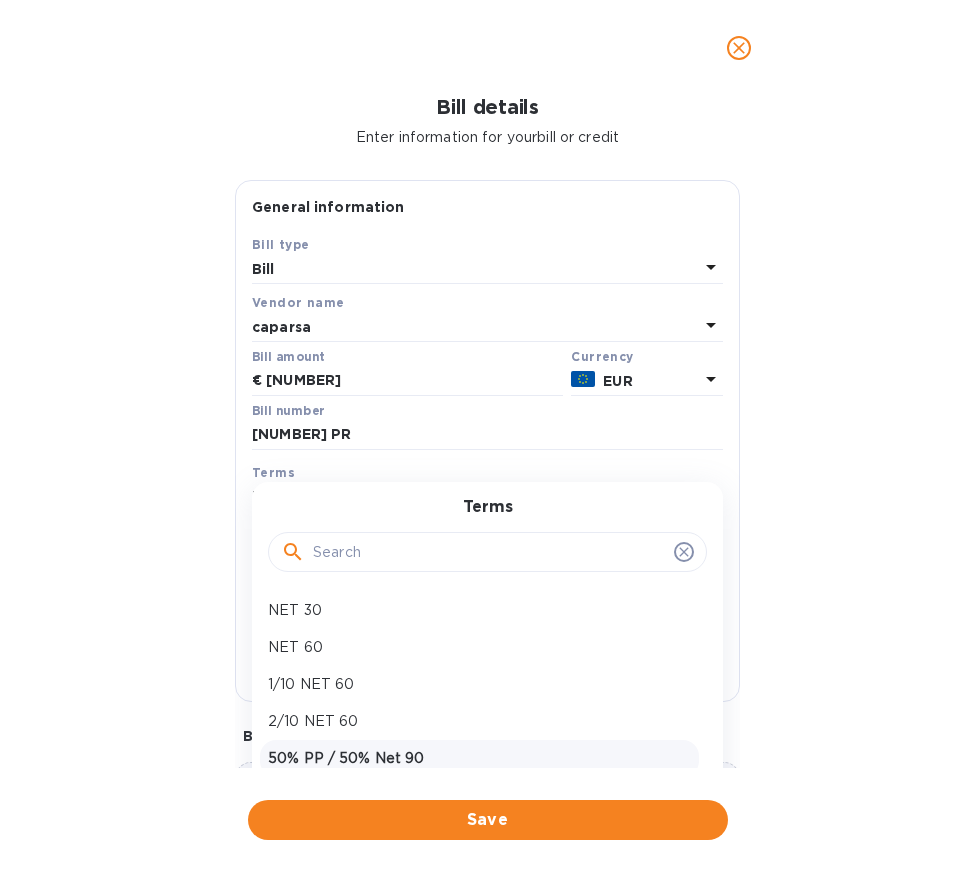 scroll, scrollTop: 0, scrollLeft: 0, axis: both 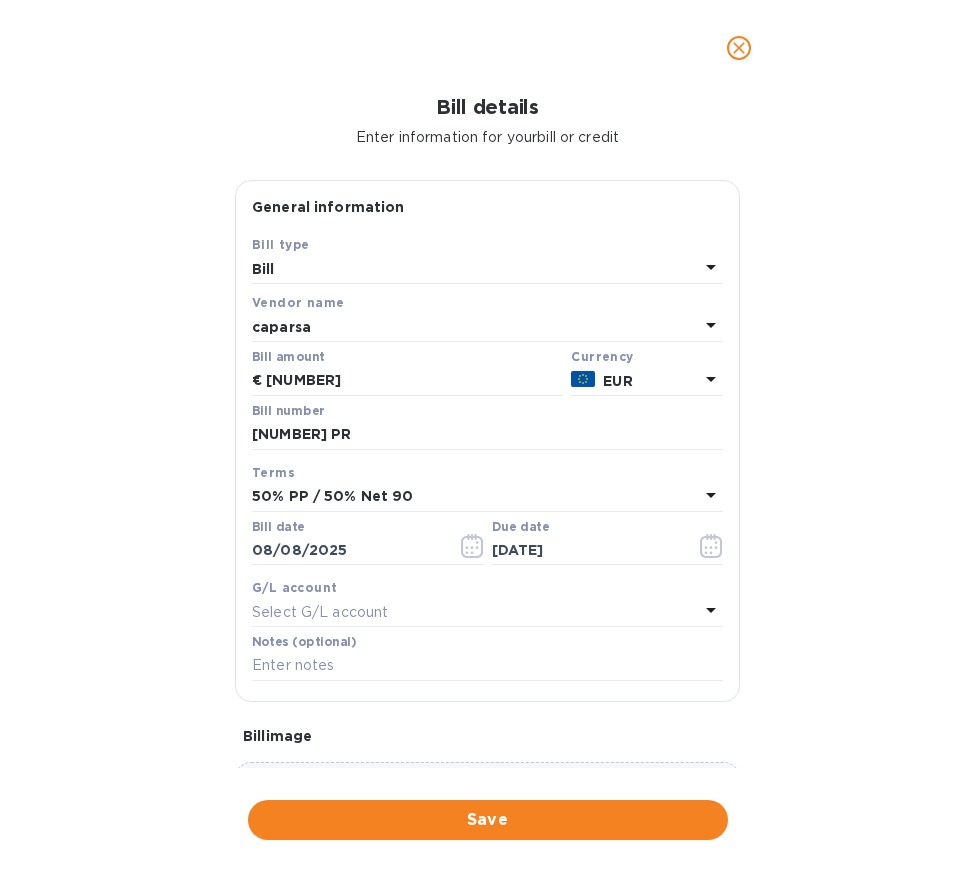 click on "50% PP / 50% Net 90" at bounding box center [475, 497] 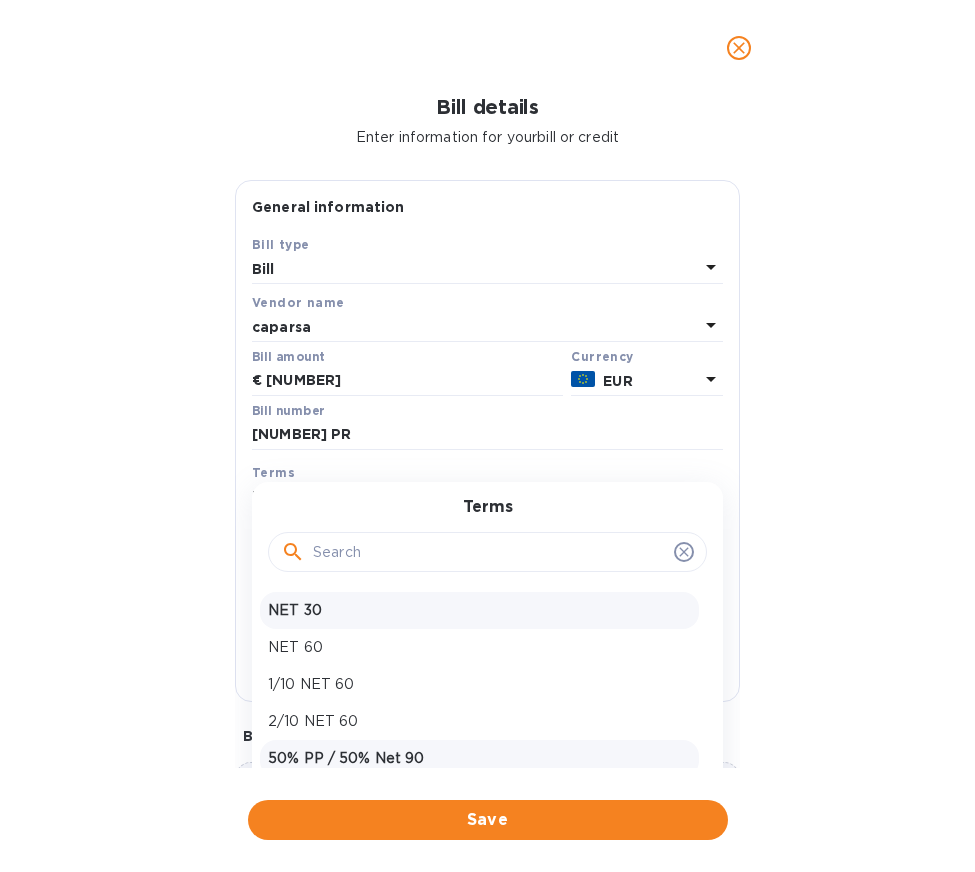 click on "NET 30" at bounding box center [479, 610] 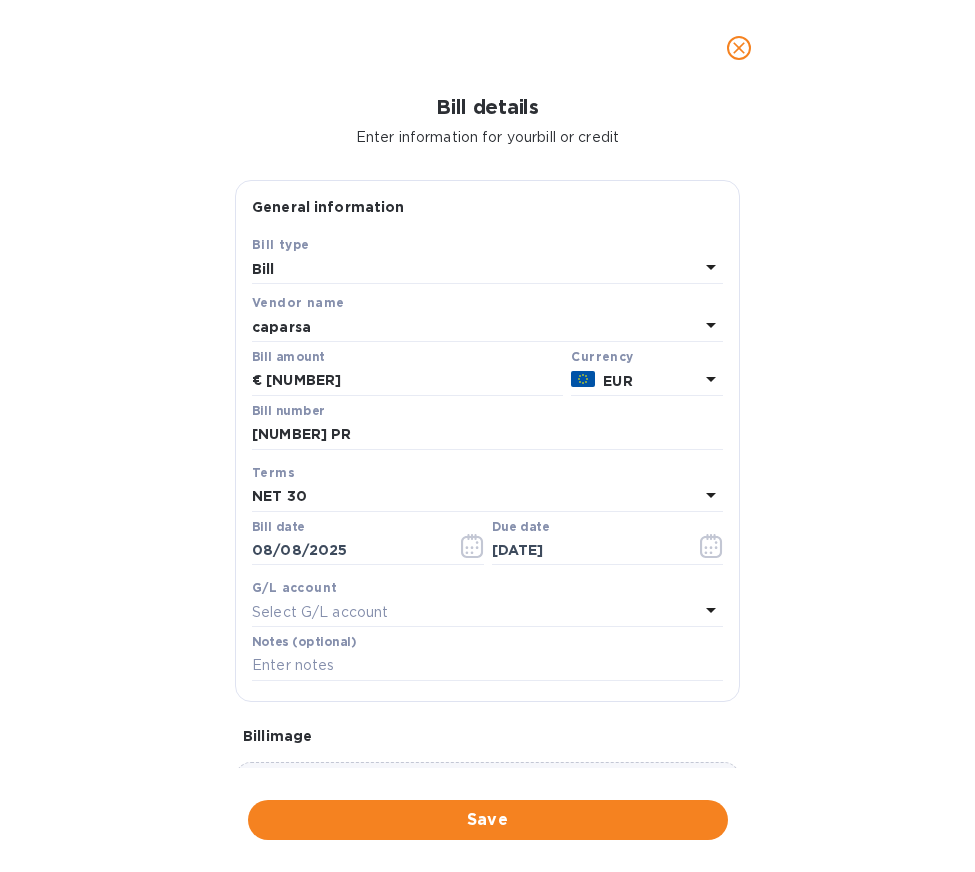 type on "[DATE]" 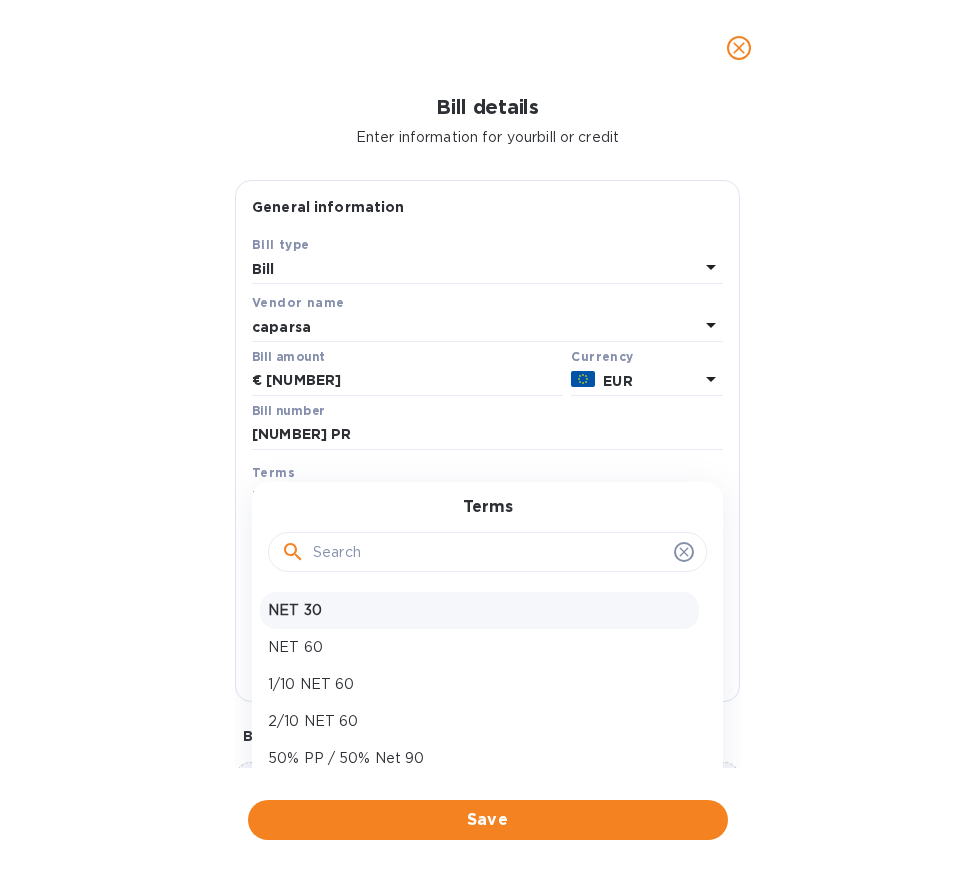 scroll, scrollTop: 0, scrollLeft: 0, axis: both 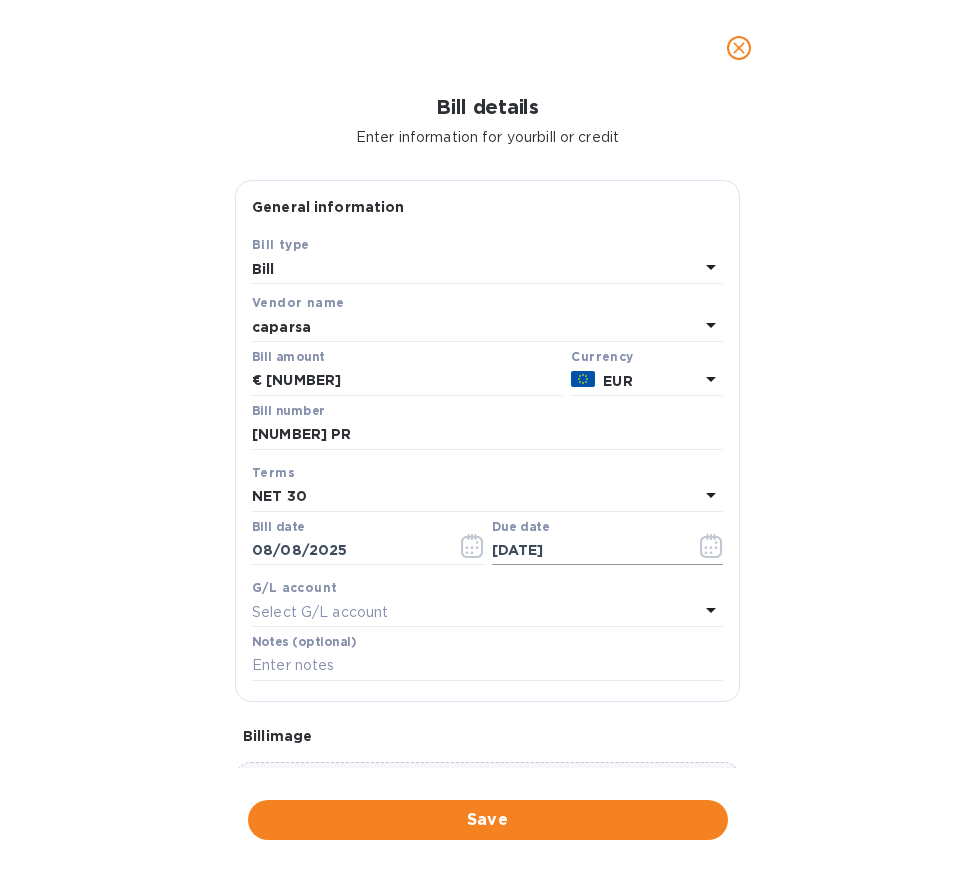 click on "[DATE]" at bounding box center [586, 551] 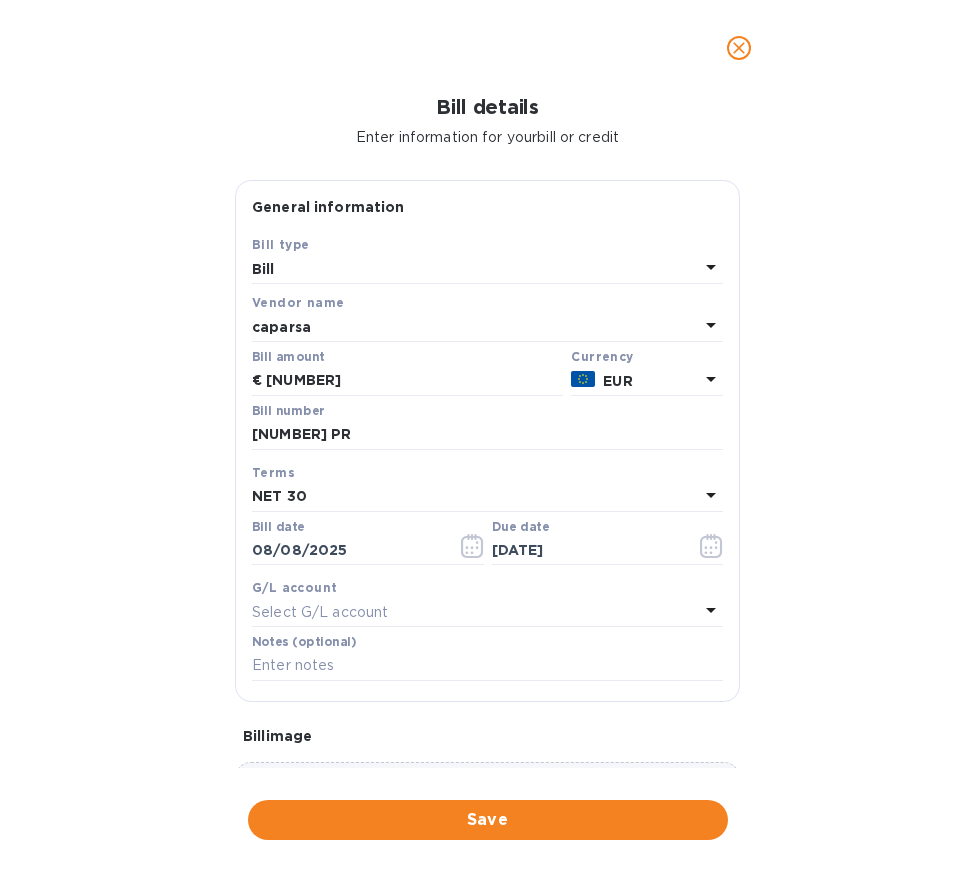 click on "Bill details Enter information for your  bill or credit General information Save Bill type Bill Vendor name [VENDOR_NAME] Bill amount [PRICE] Currency [CURRENCY] Bill number [NUMBER]   Terms [TERMS] Bill date [DATE]   Due date [DATE]   G/L account Select G/L account Notes (optional)   Bill  image Choose  a bill  and   drag it here Save" at bounding box center [487, 484] 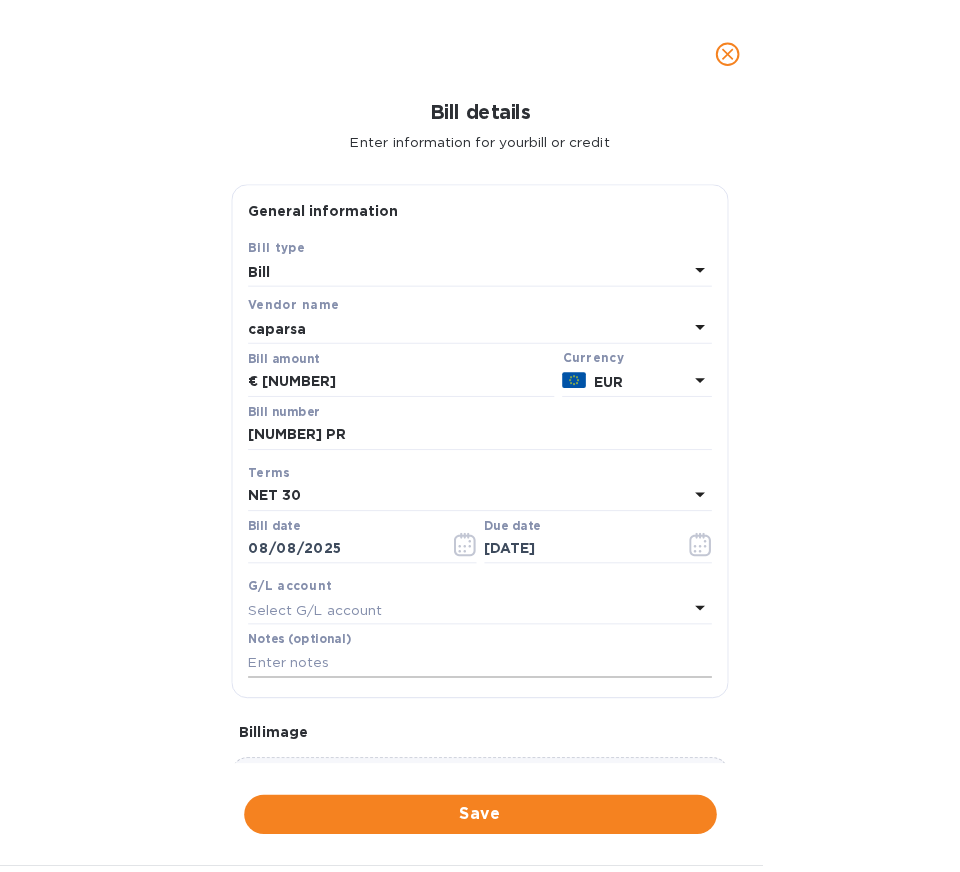 scroll, scrollTop: 37, scrollLeft: 0, axis: vertical 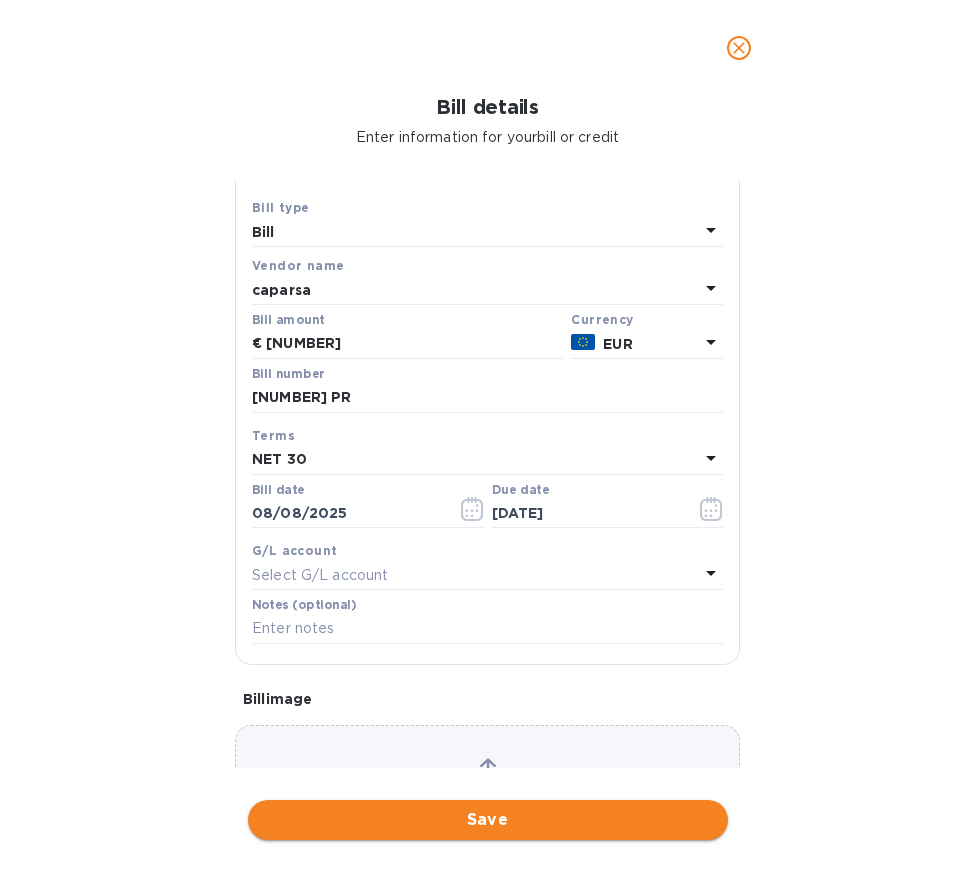 click on "Save" at bounding box center (488, 820) 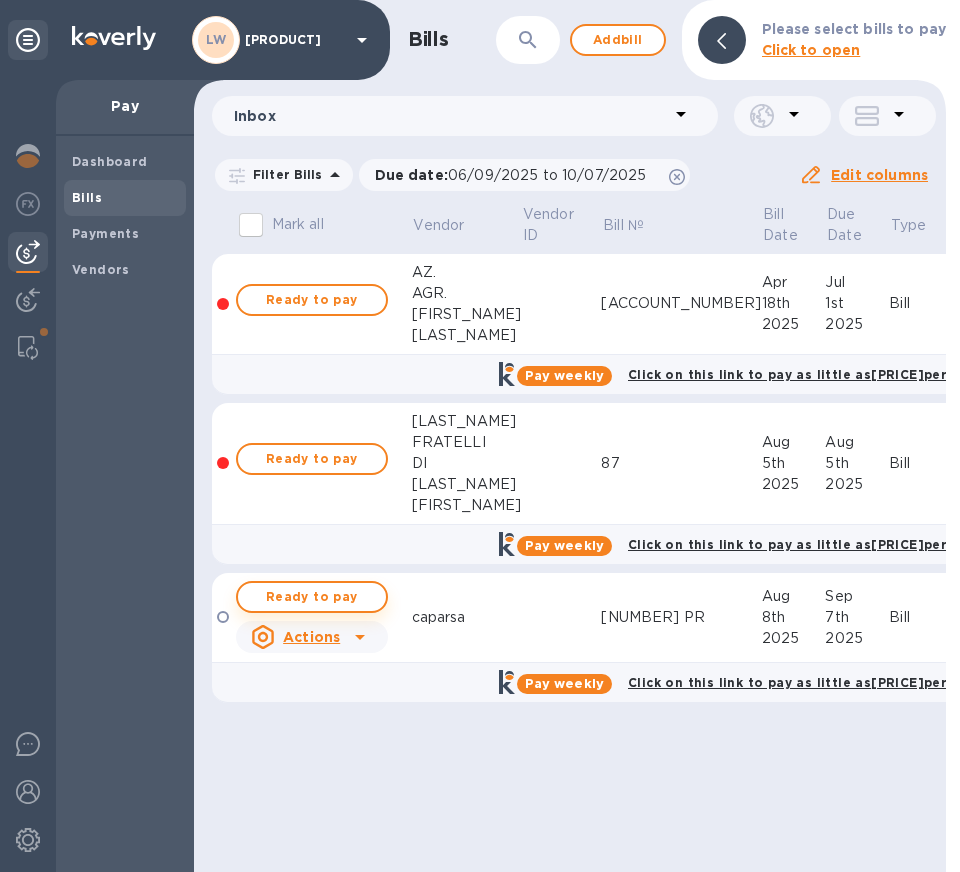 click on "Ready to pay" at bounding box center (312, 597) 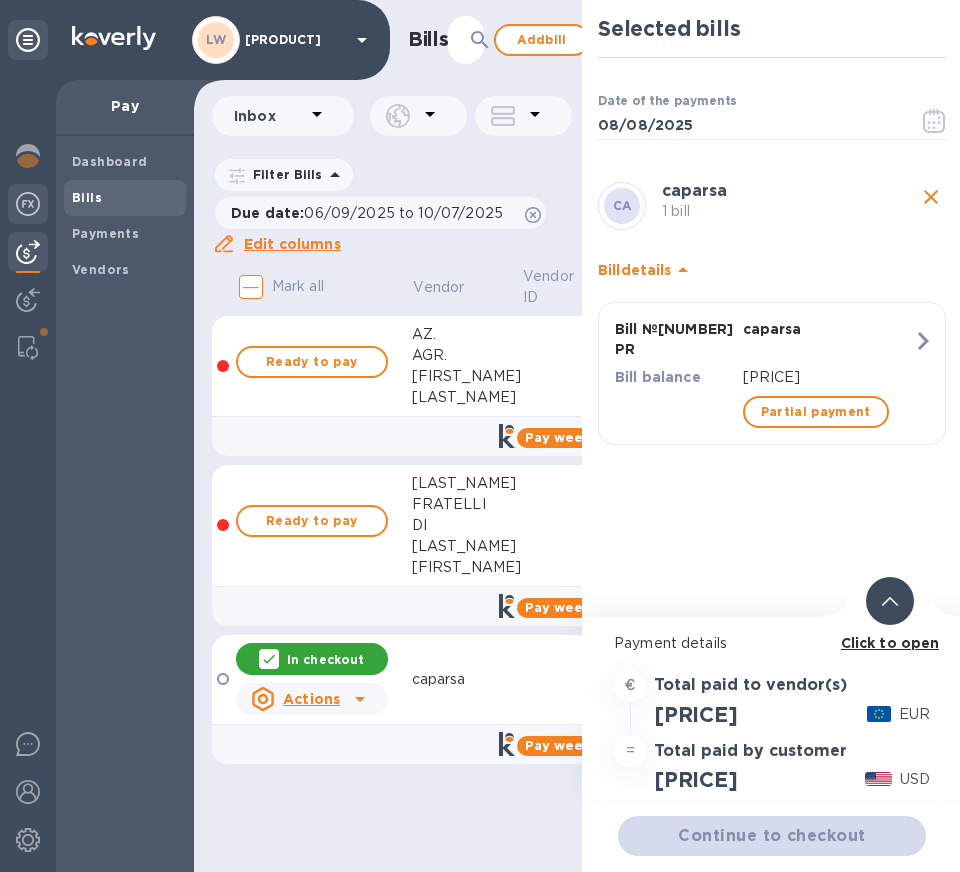 click at bounding box center [28, 204] 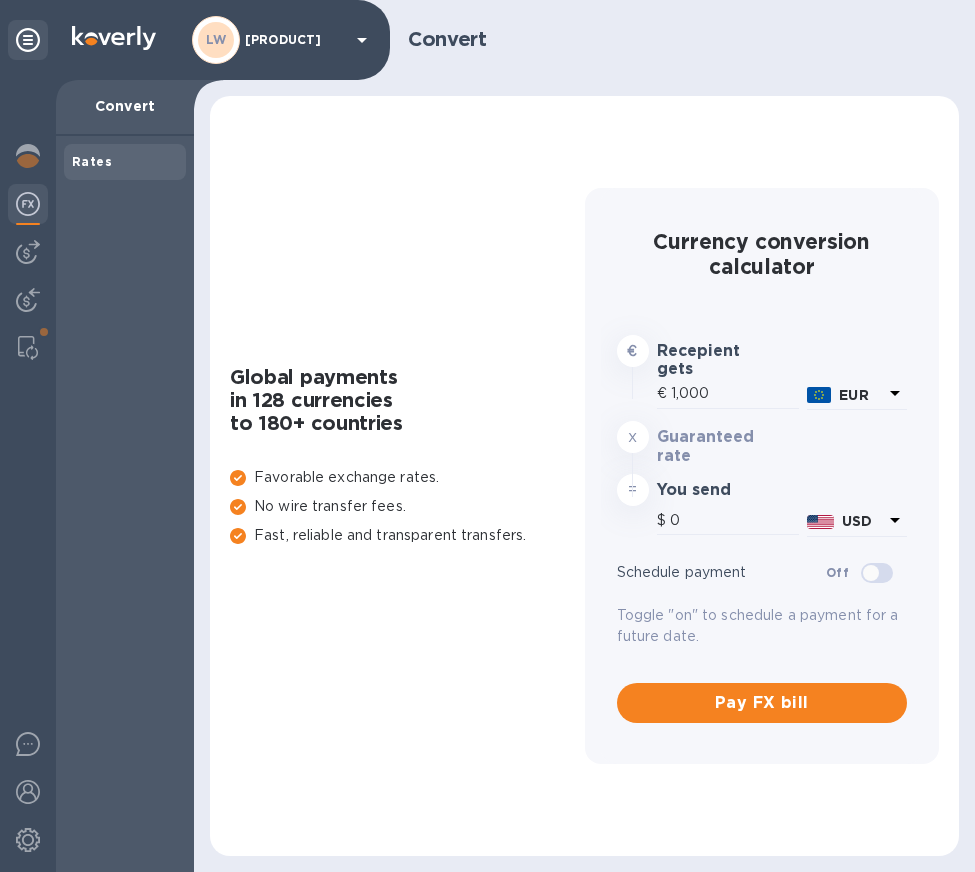 type on "[NUMBER]" 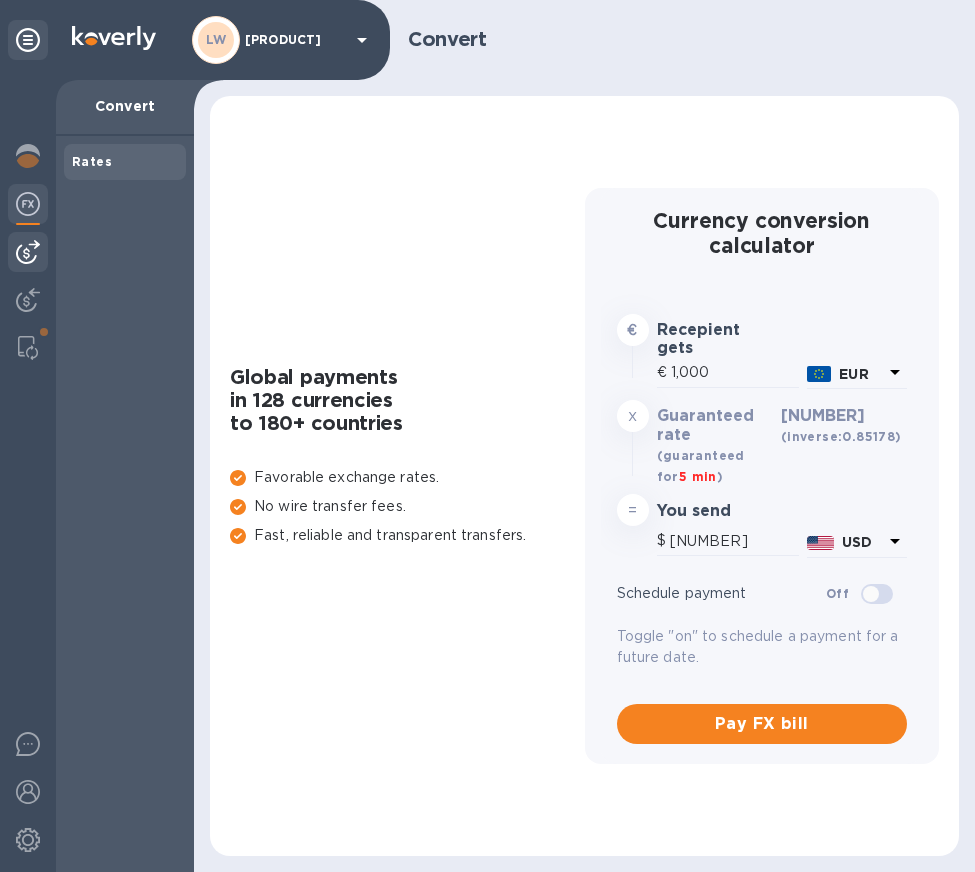 click at bounding box center (28, 252) 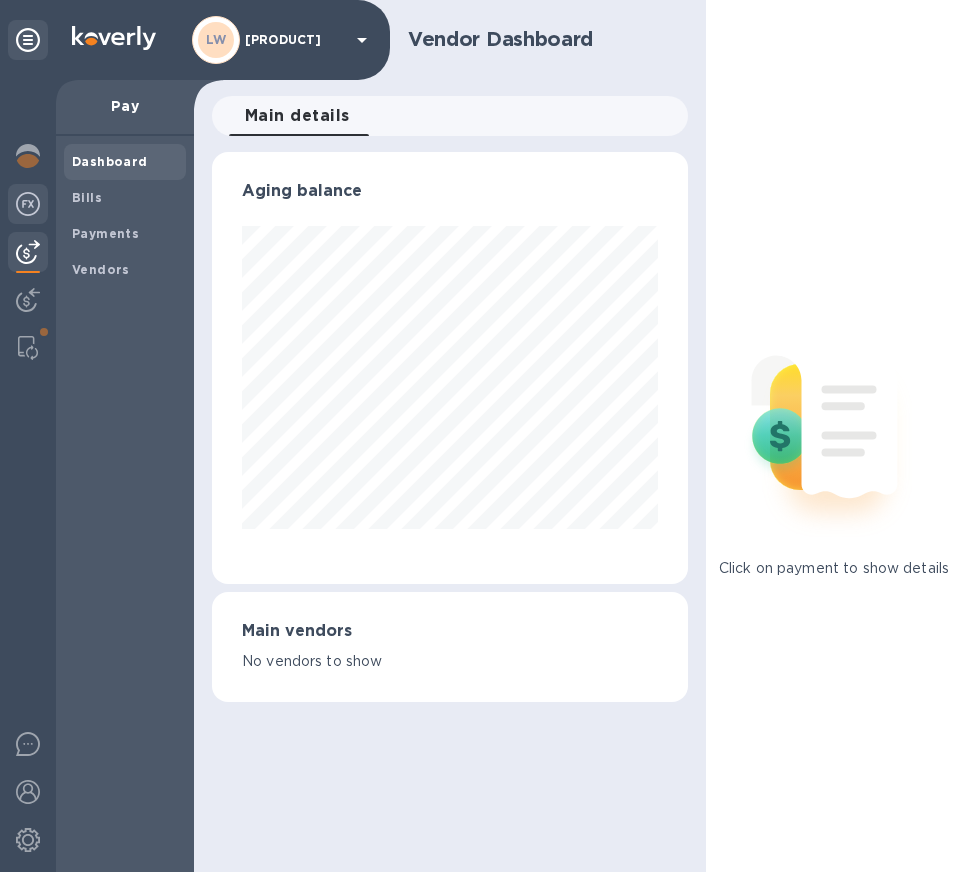 scroll, scrollTop: 432, scrollLeft: 468, axis: both 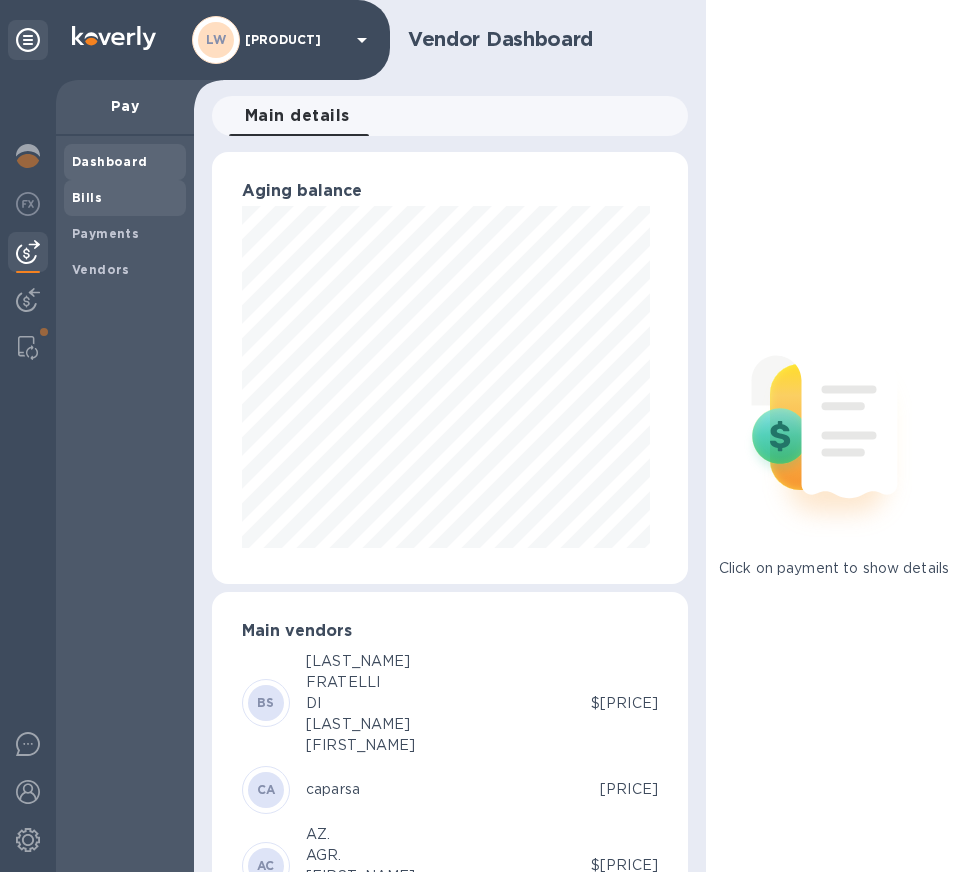 click on "Bills" at bounding box center [87, 197] 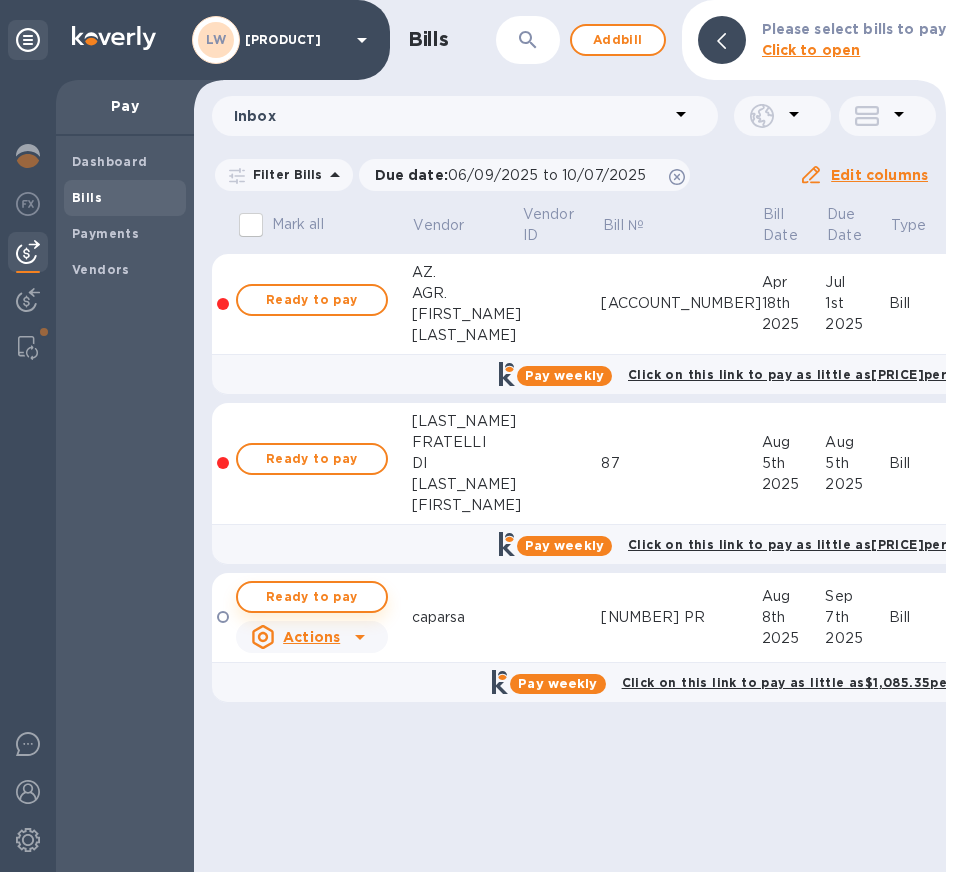 click on "Ready to pay" at bounding box center [312, 597] 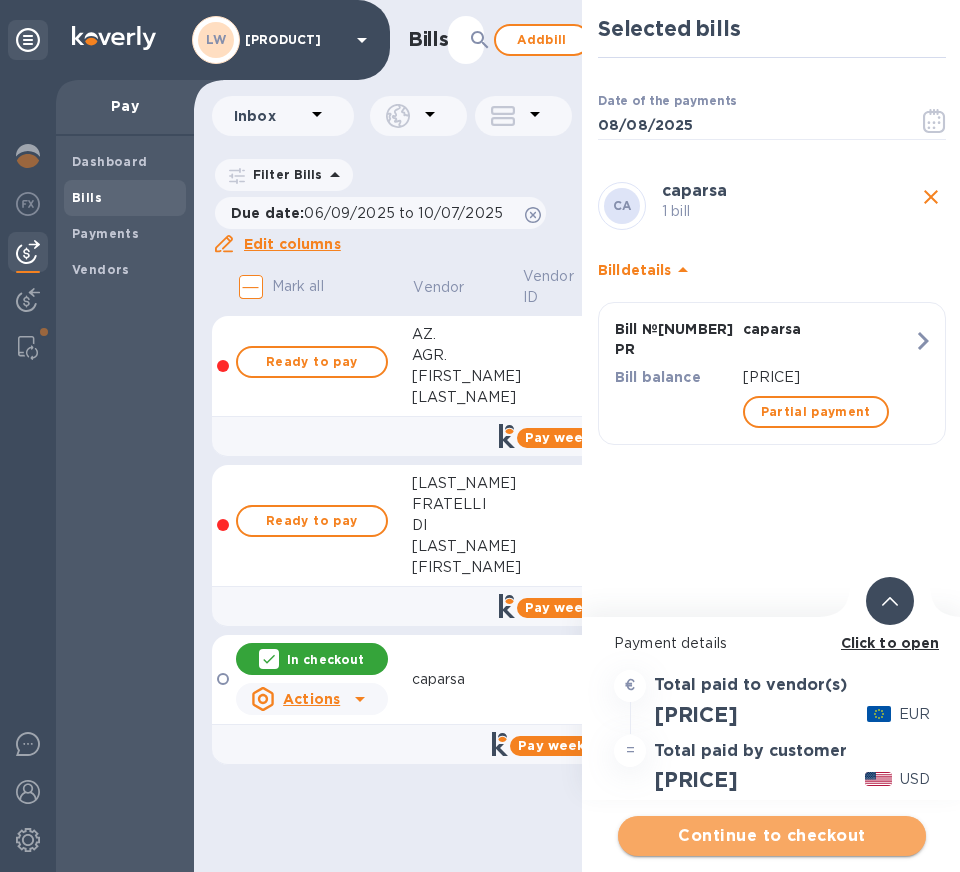 click on "Continue to checkout" at bounding box center (772, 836) 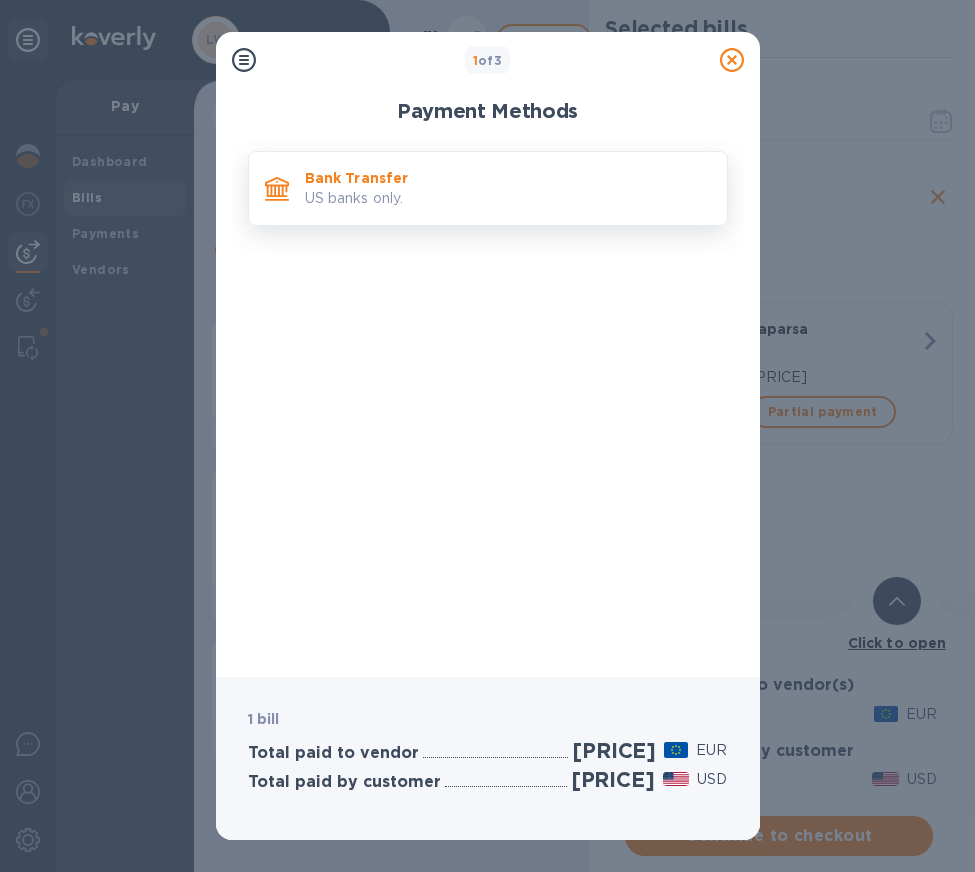 click on "US banks only." at bounding box center (508, 198) 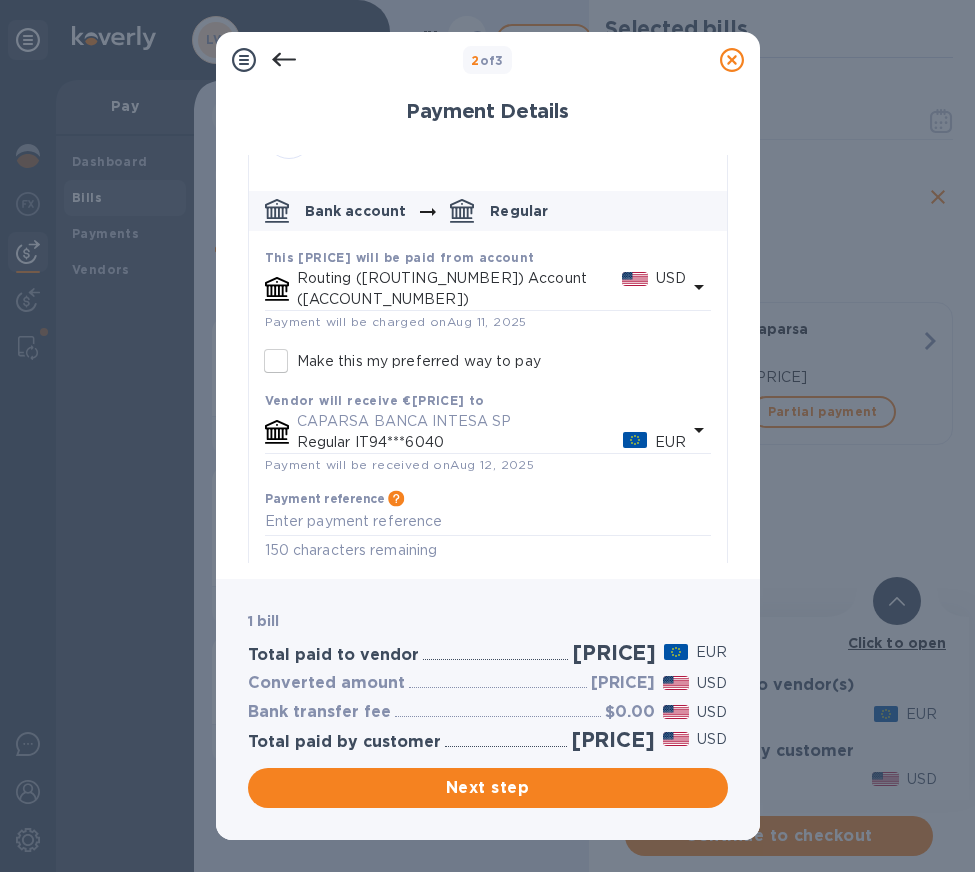 scroll, scrollTop: 59, scrollLeft: 0, axis: vertical 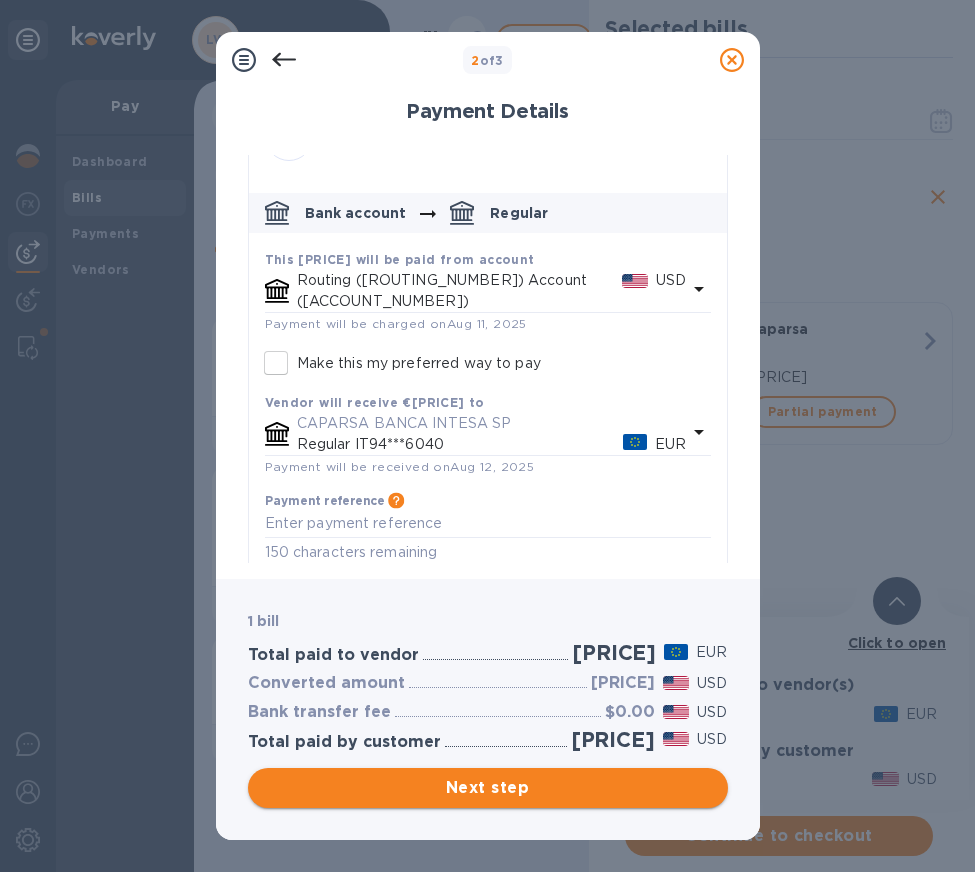 click on "Next step" at bounding box center [488, 788] 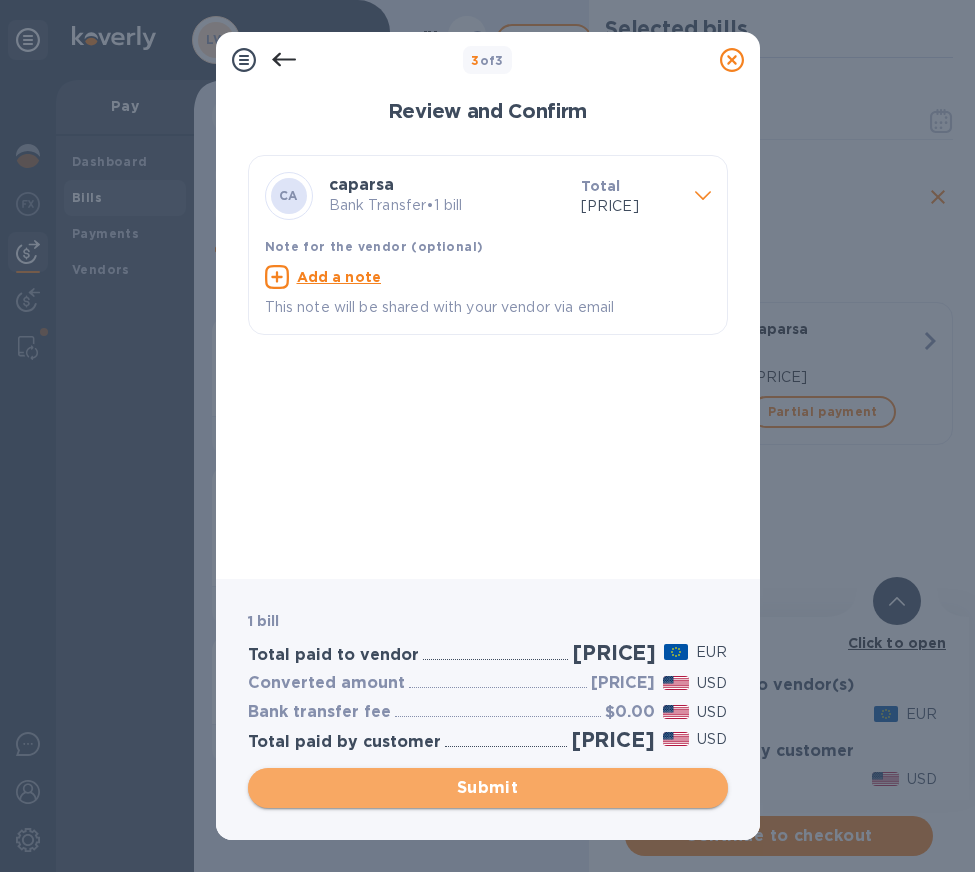 click on "Submit" at bounding box center (488, 788) 